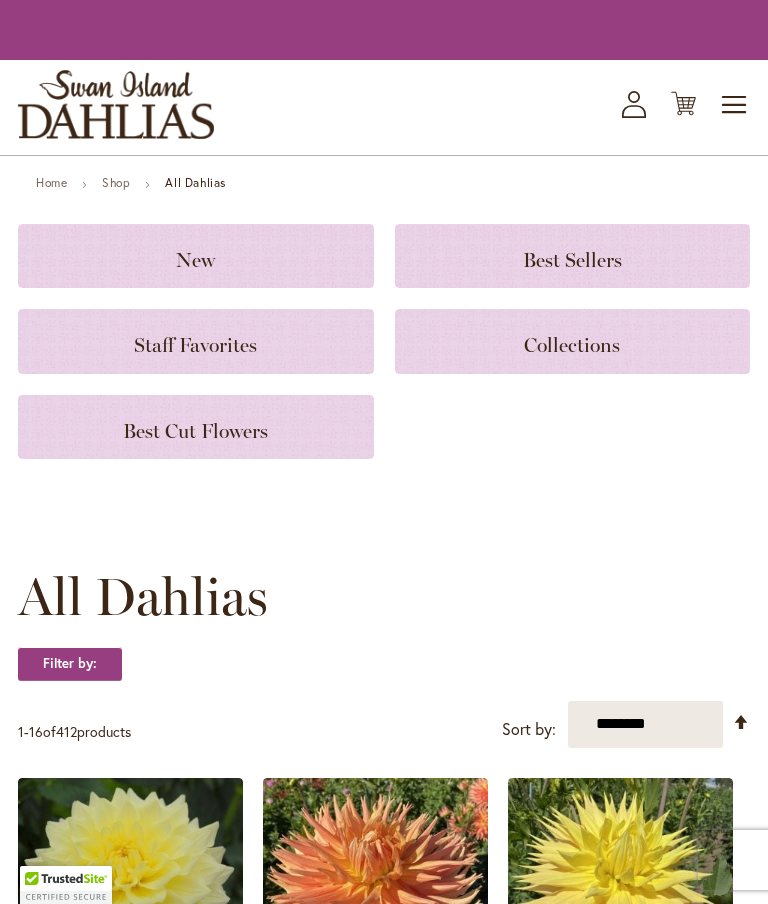 scroll, scrollTop: 0, scrollLeft: 0, axis: both 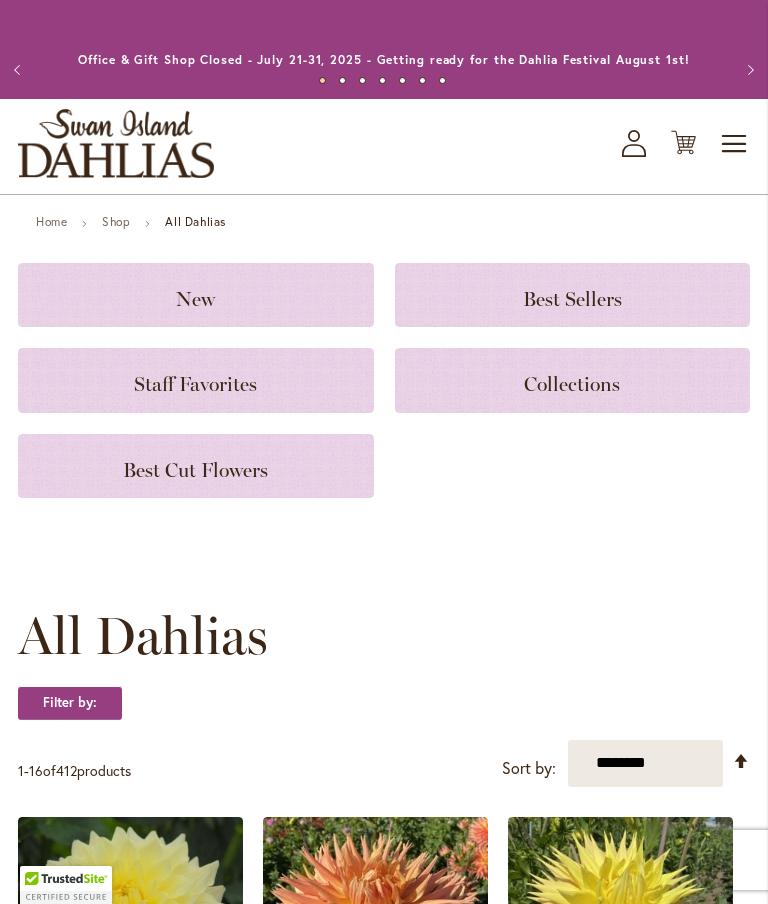 click on "New" 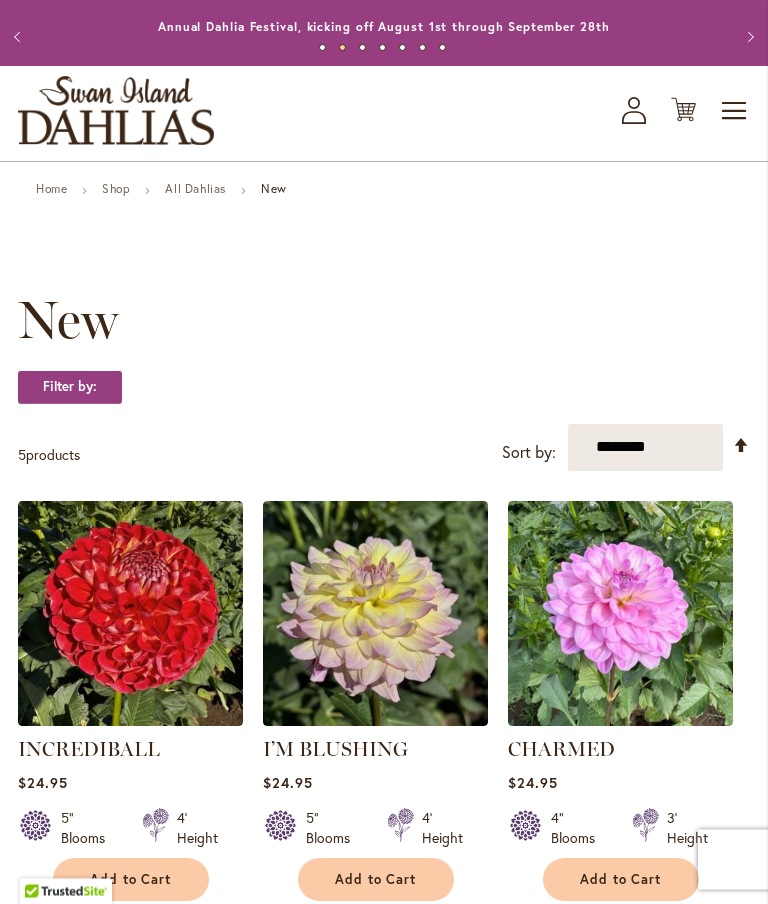 scroll, scrollTop: 0, scrollLeft: 0, axis: both 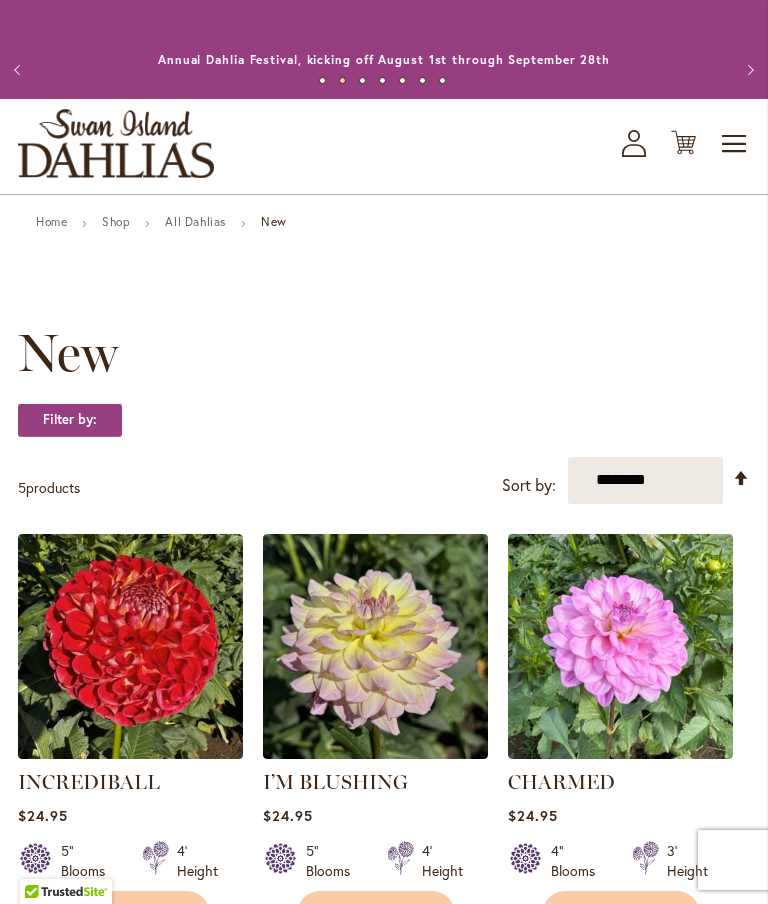 click on "Home
Shop
All Dahlias
New" at bounding box center [384, 224] 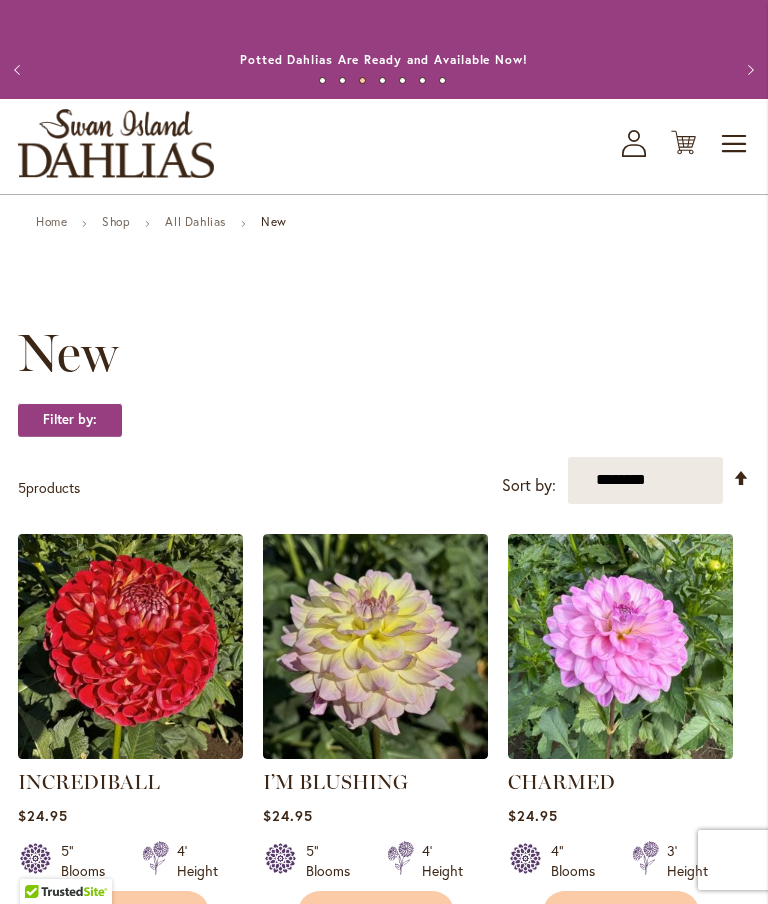 click on "All Dahlias" at bounding box center [195, 221] 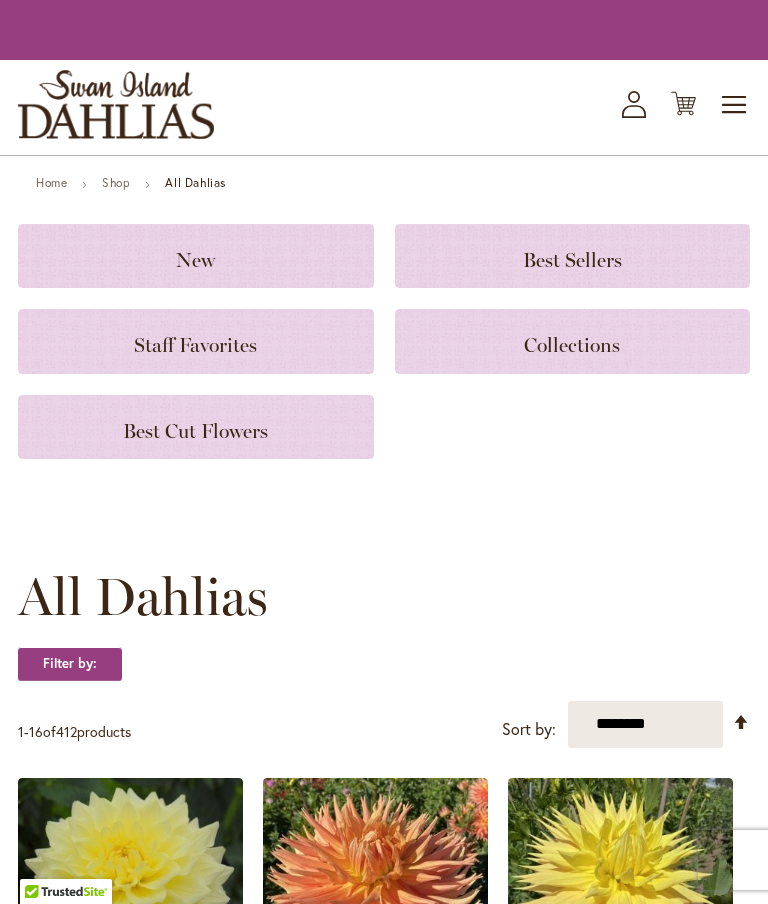 scroll, scrollTop: 0, scrollLeft: 0, axis: both 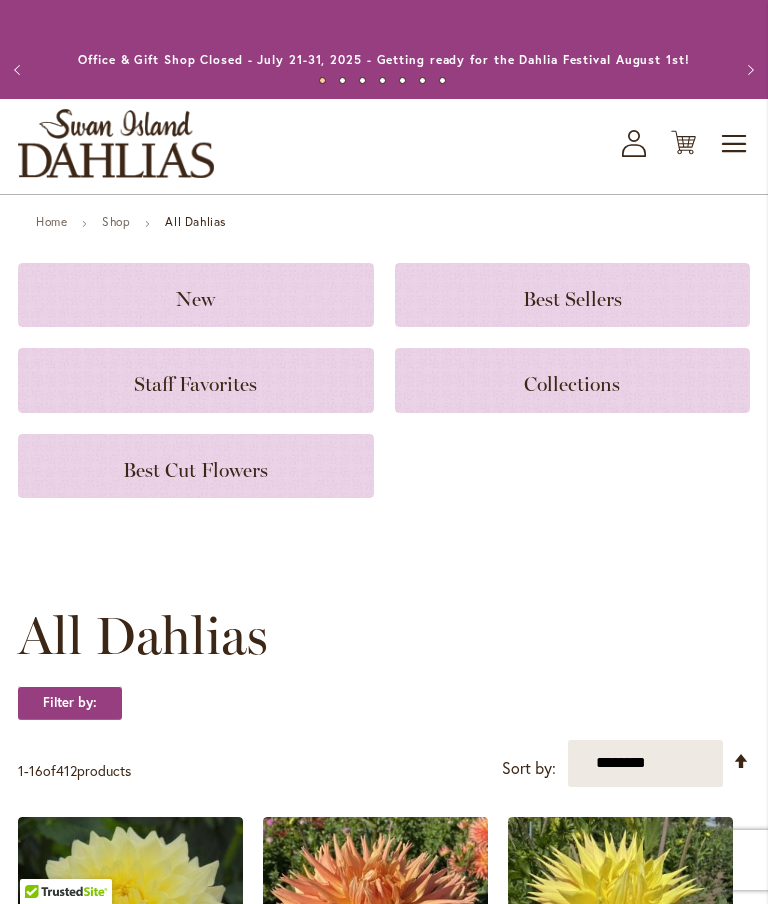 click on "Staff Favorites" 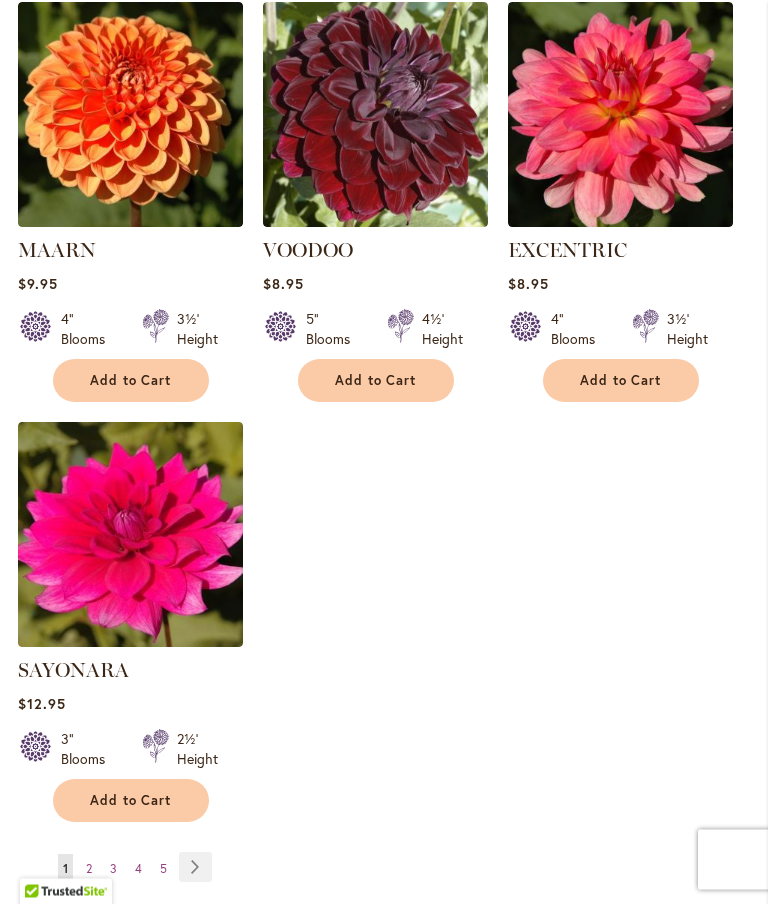 scroll, scrollTop: 2240, scrollLeft: 0, axis: vertical 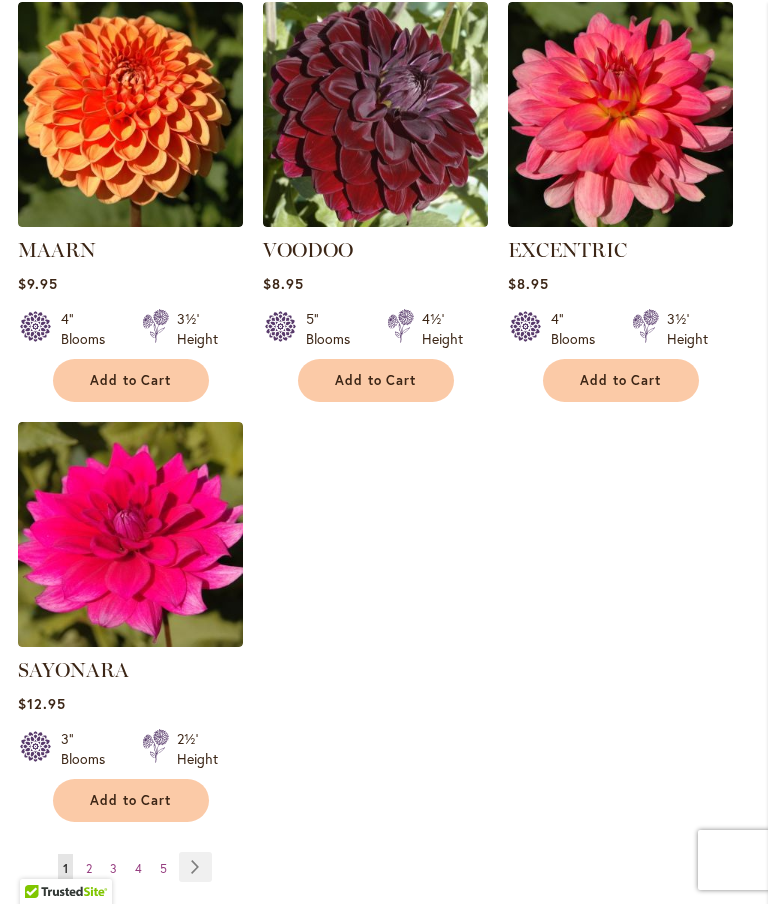 click on "Page
Next" at bounding box center [195, 867] 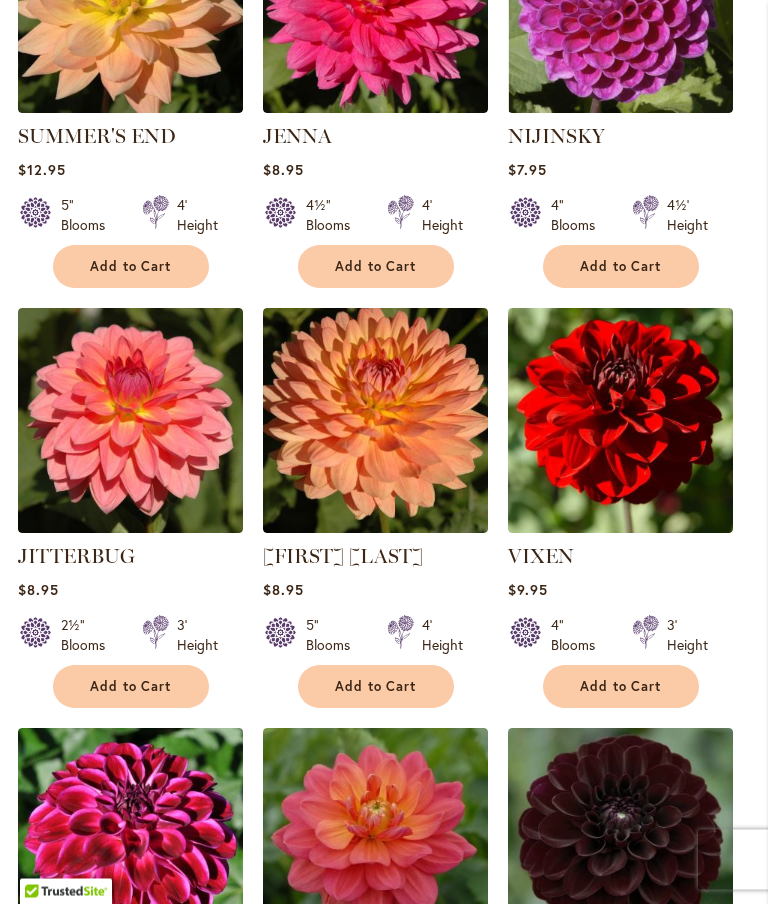 scroll, scrollTop: 1068, scrollLeft: 0, axis: vertical 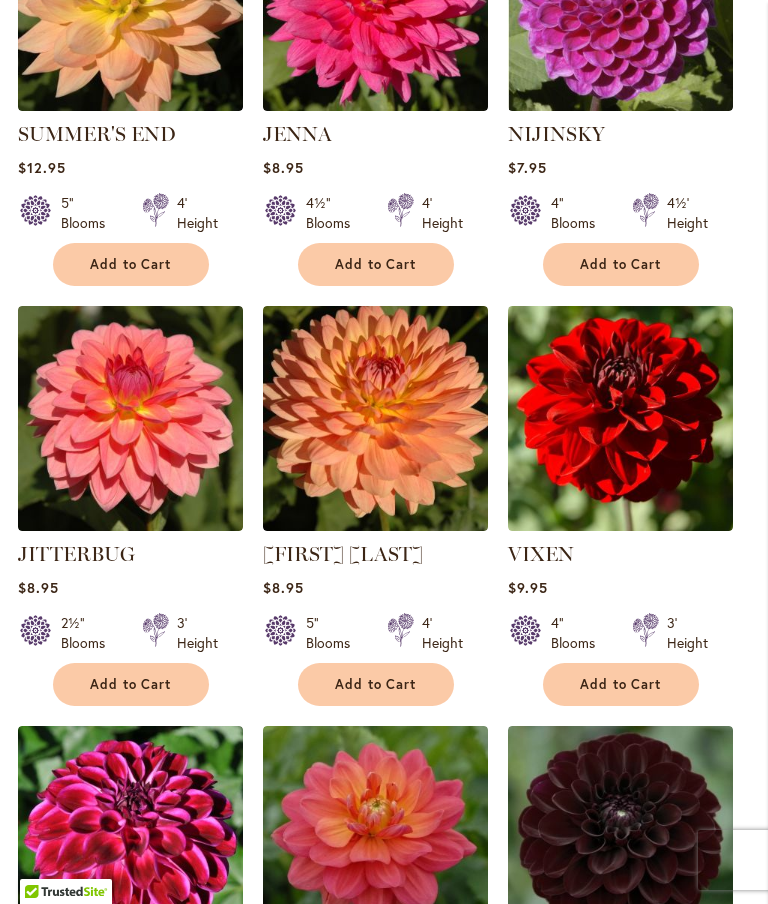 click on "VIXEN" at bounding box center [620, 554] 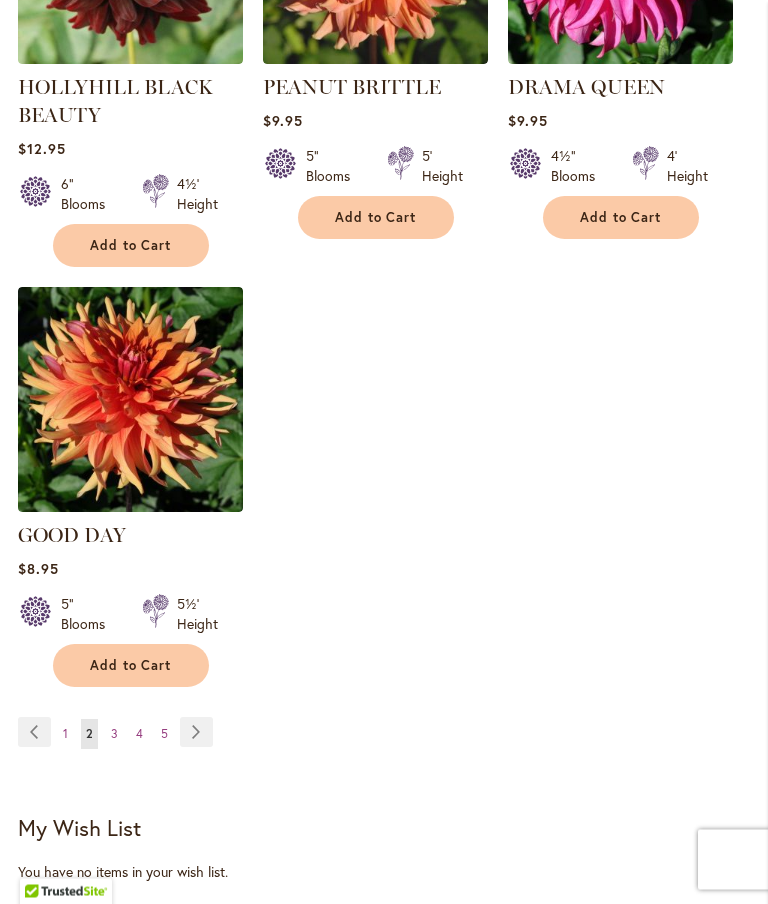scroll, scrollTop: 2390, scrollLeft: 0, axis: vertical 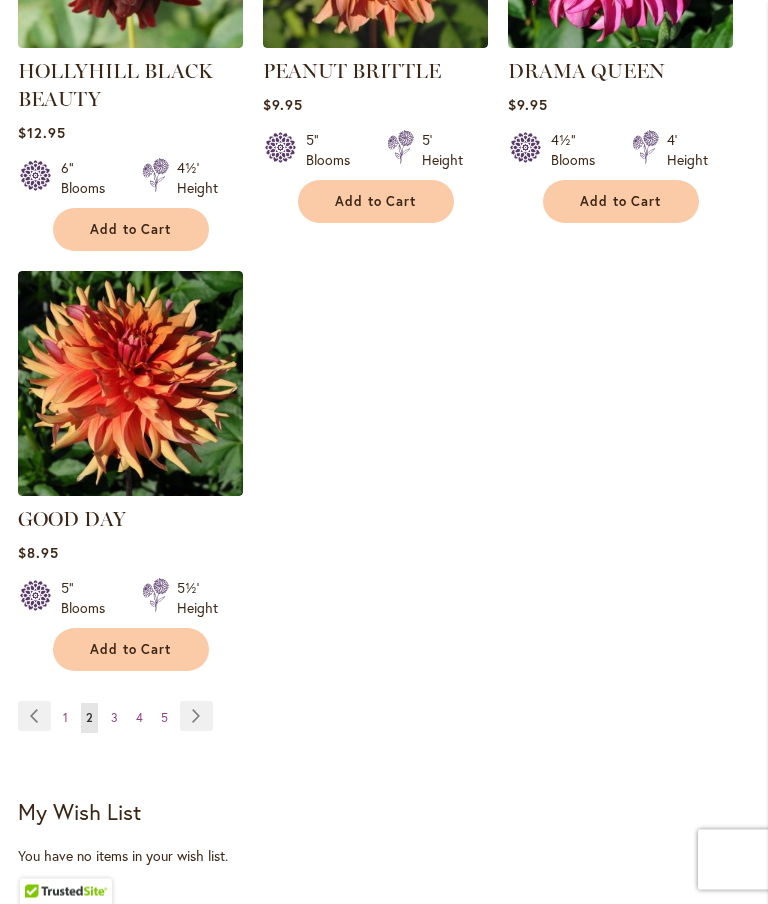 click on "Page
Next" at bounding box center (196, 717) 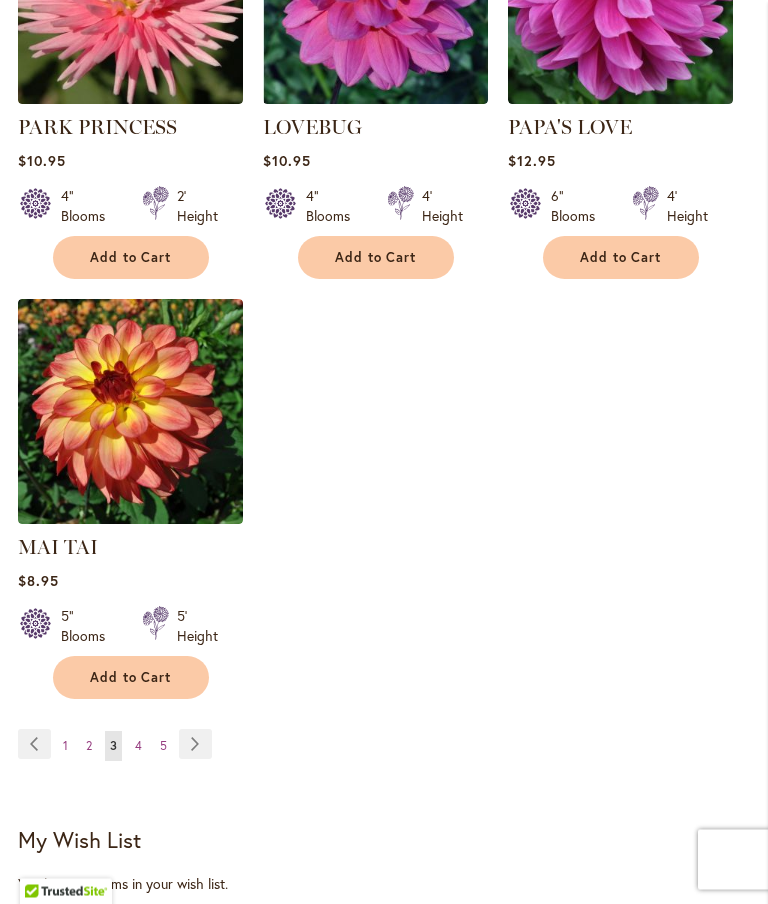 scroll, scrollTop: 2335, scrollLeft: 0, axis: vertical 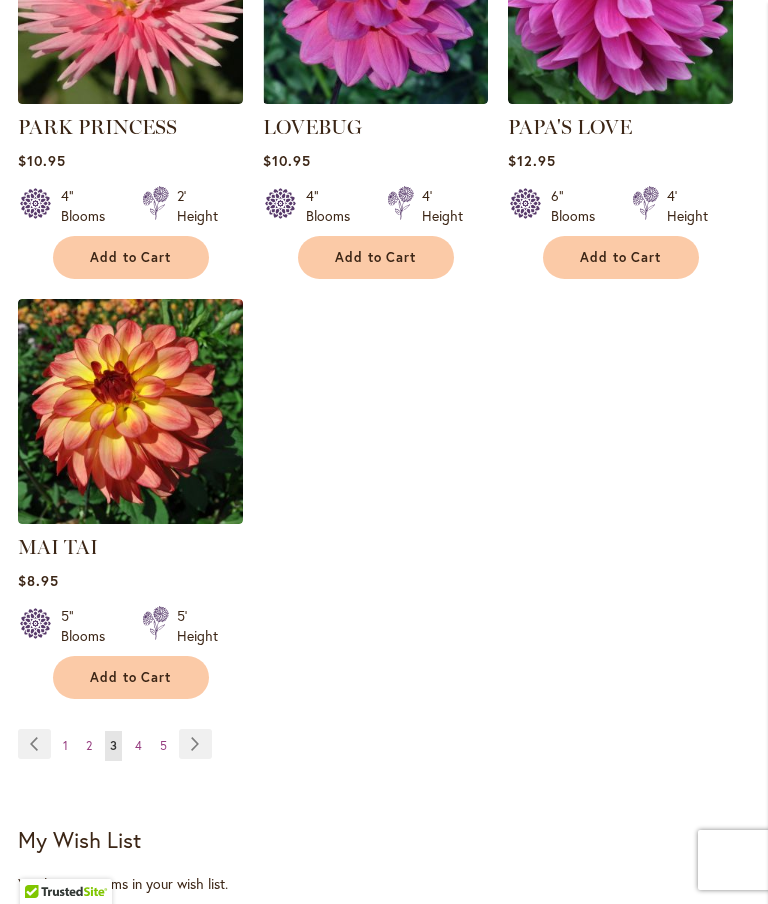 click on "Page
Next" at bounding box center (195, 744) 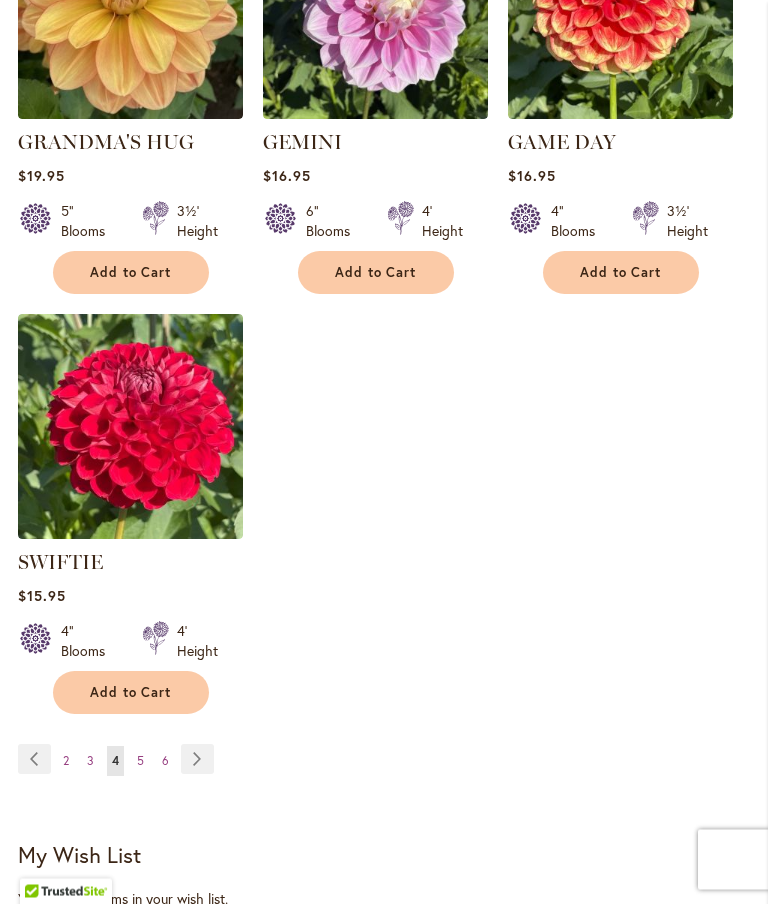 scroll, scrollTop: 2320, scrollLeft: 0, axis: vertical 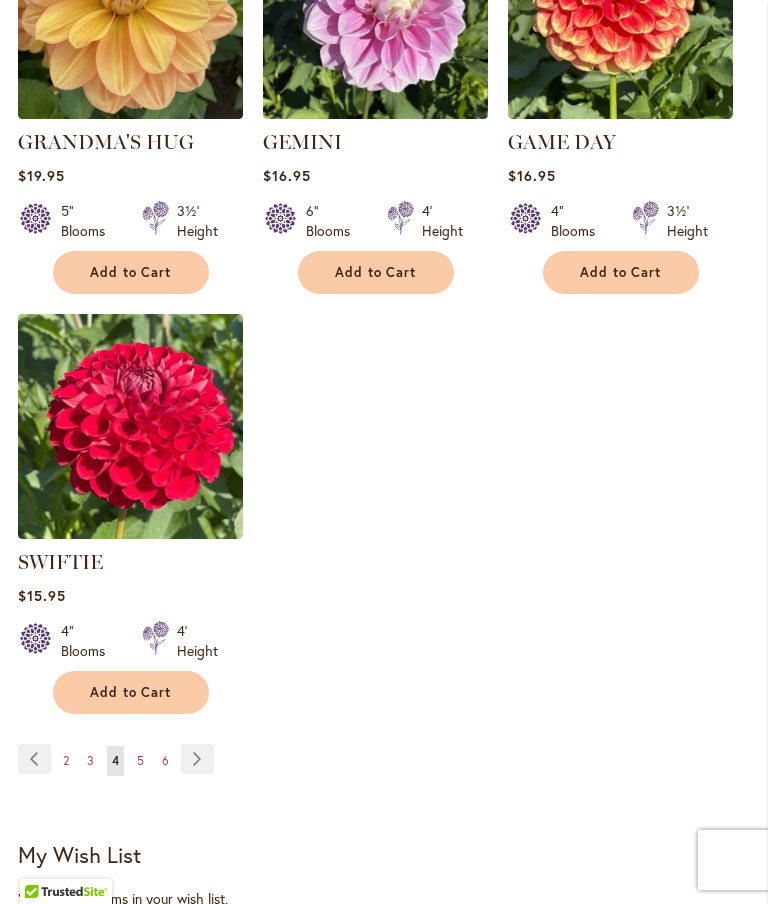 click on "Page
Next" at bounding box center (197, 759) 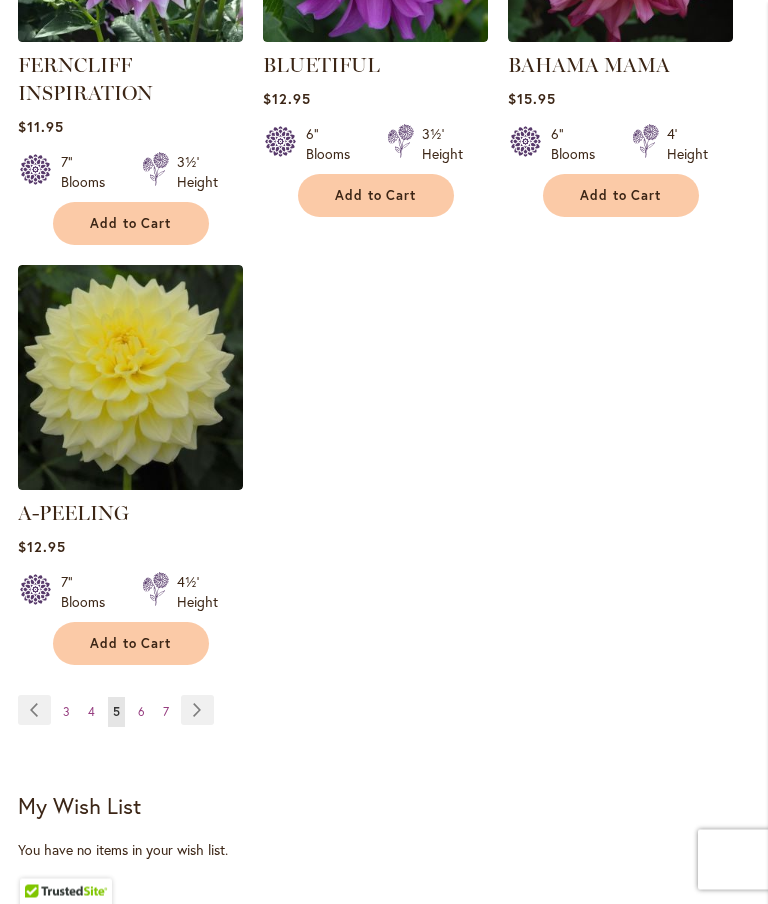 scroll, scrollTop: 2397, scrollLeft: 0, axis: vertical 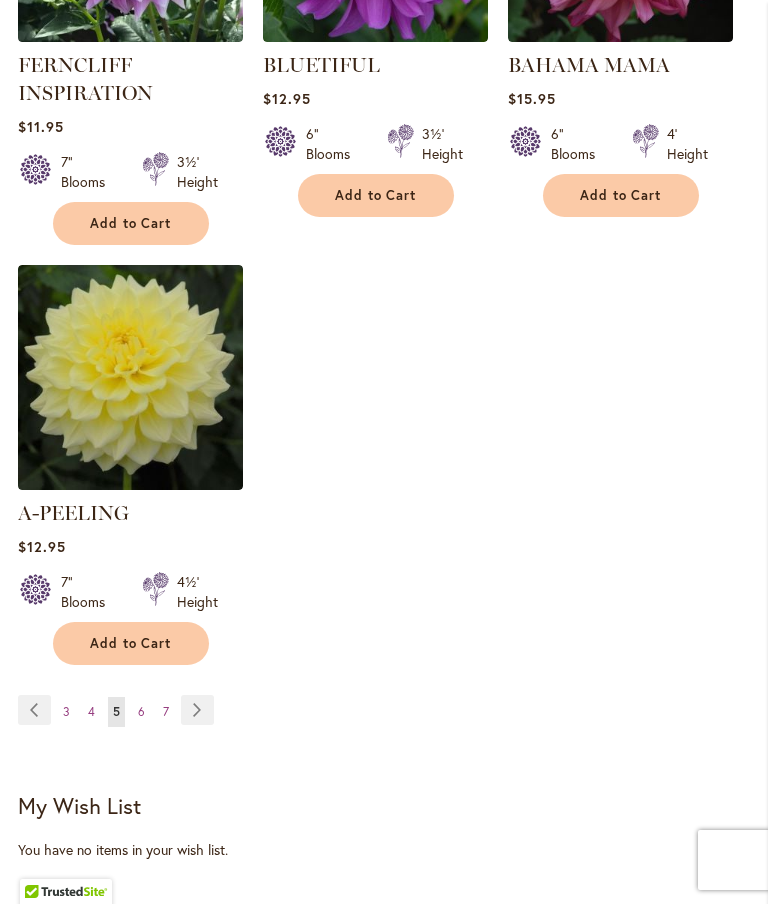 click on "Page
Next" at bounding box center (197, 710) 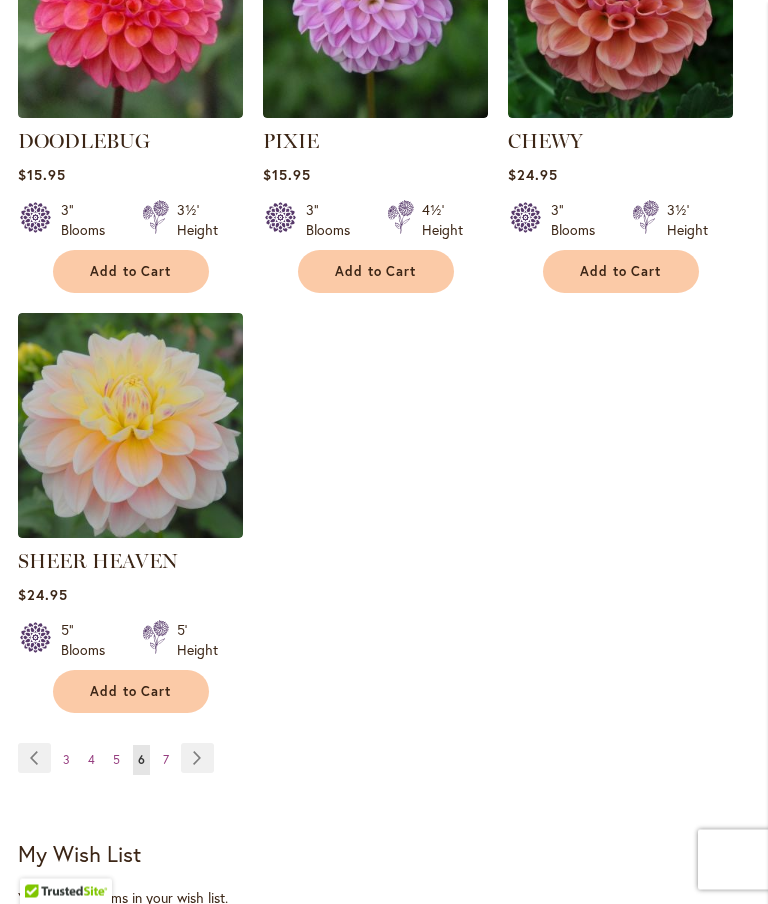 scroll, scrollTop: 2351, scrollLeft: 0, axis: vertical 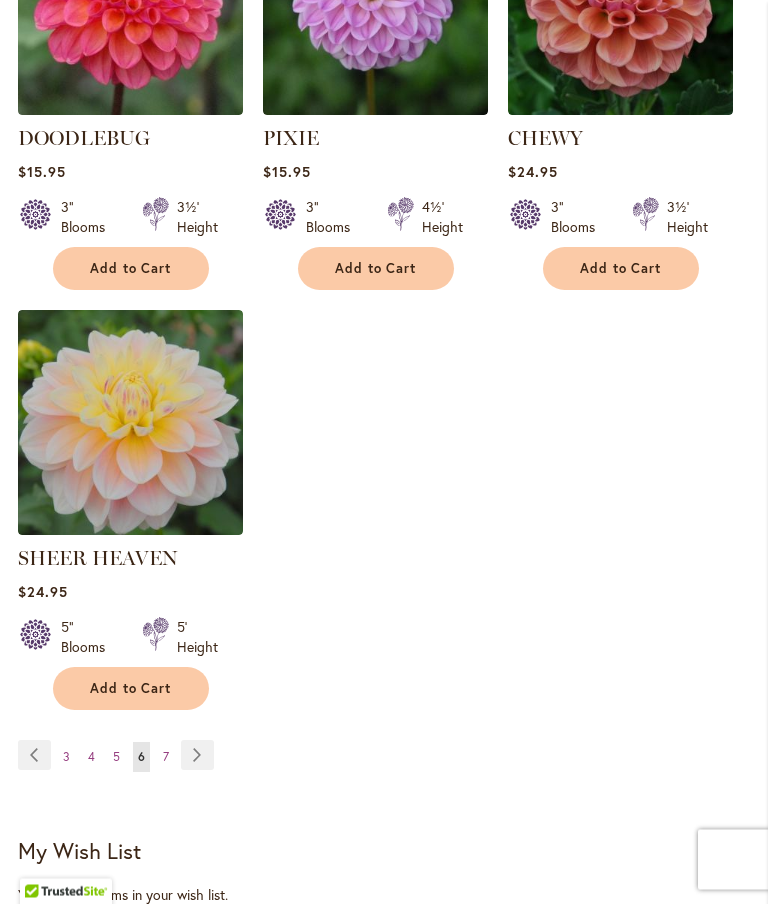 click on "Page
Next" at bounding box center [197, 756] 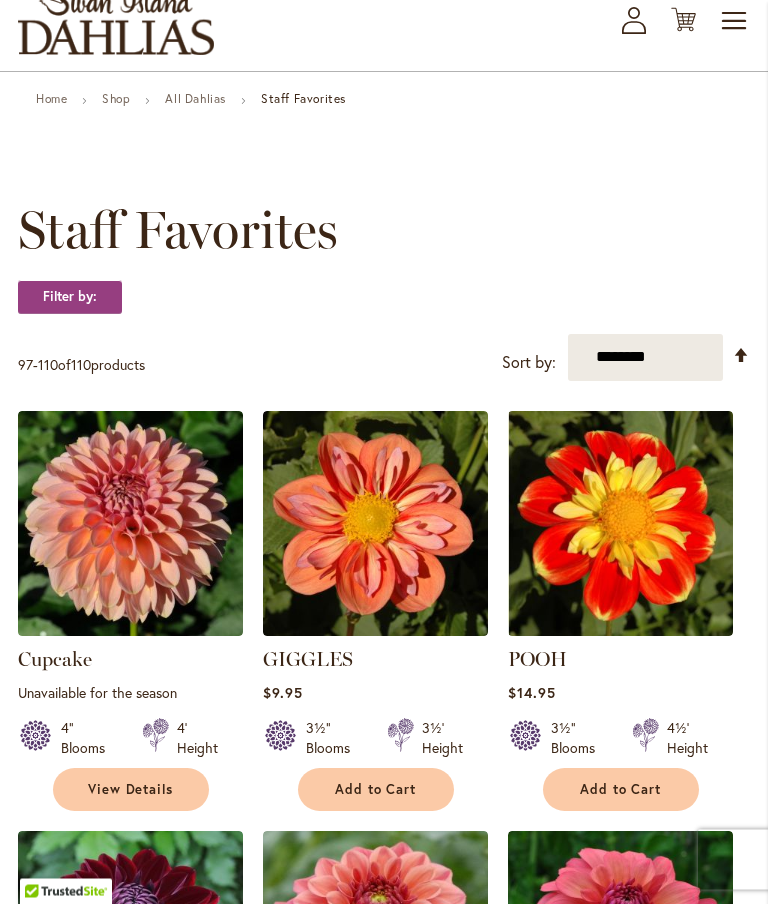 scroll, scrollTop: 0, scrollLeft: 0, axis: both 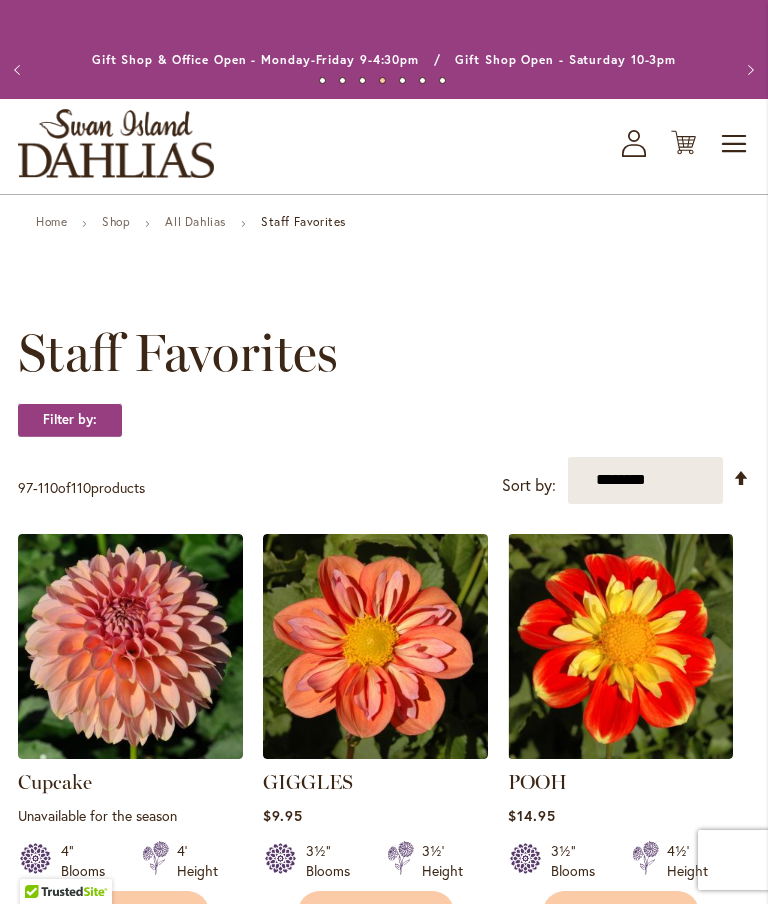 click on "All Dahlias" at bounding box center (195, 221) 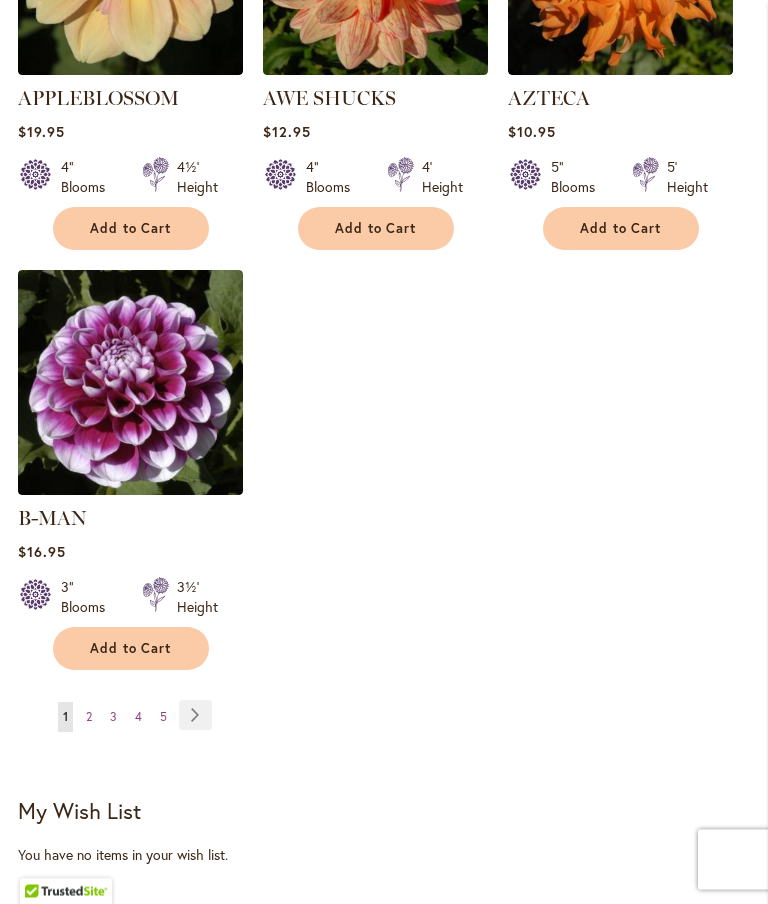 scroll, scrollTop: 2647, scrollLeft: 0, axis: vertical 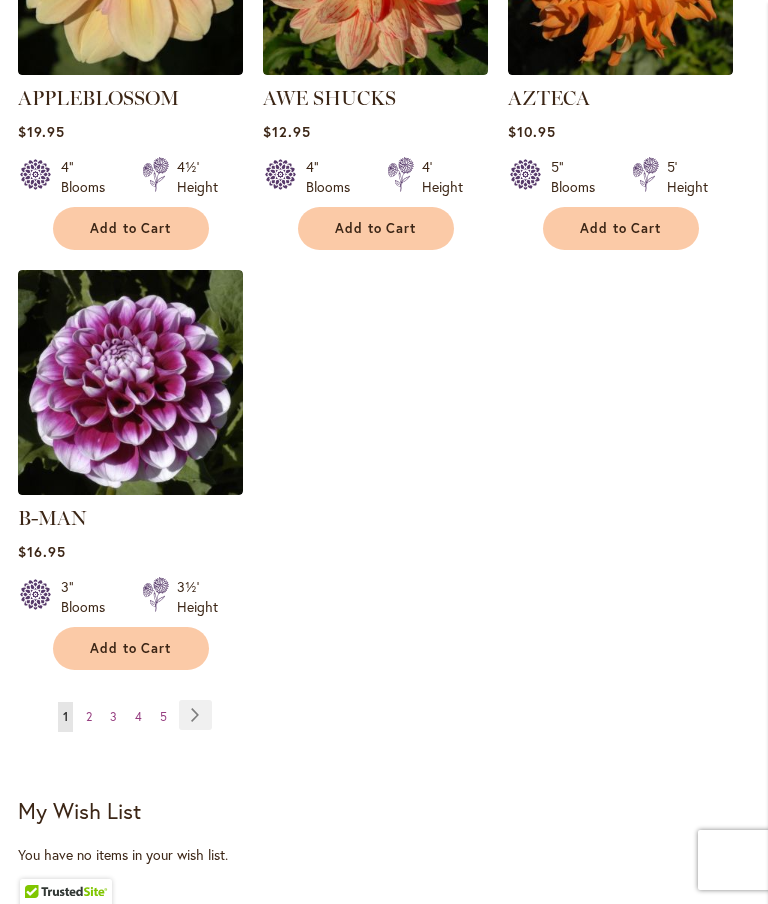 click on "Page
Next" at bounding box center (195, 715) 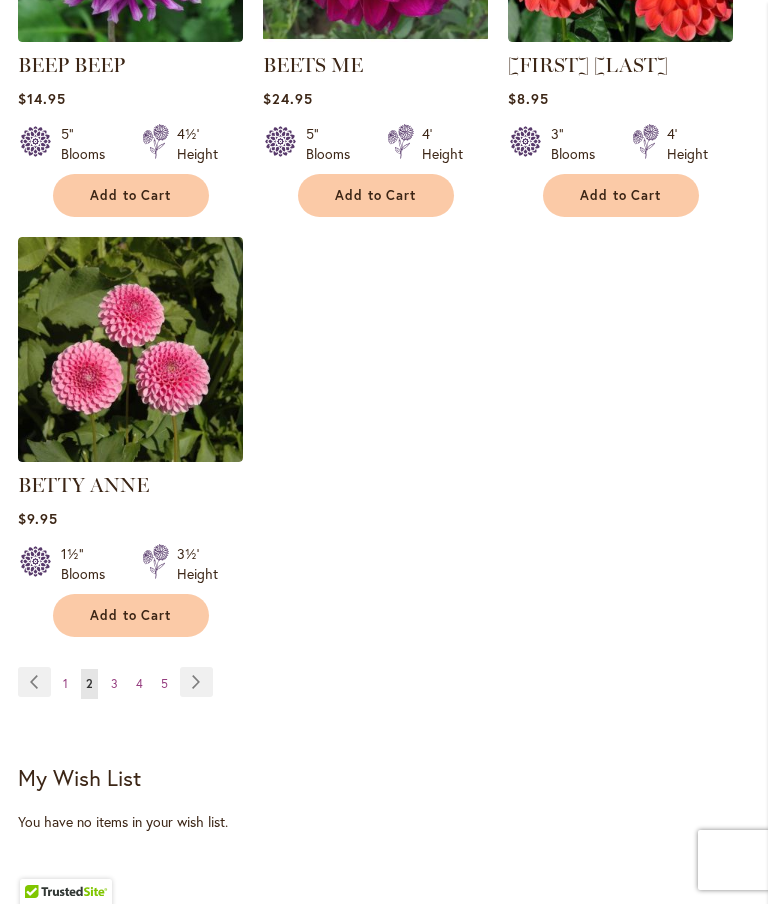 scroll, scrollTop: 2684, scrollLeft: 0, axis: vertical 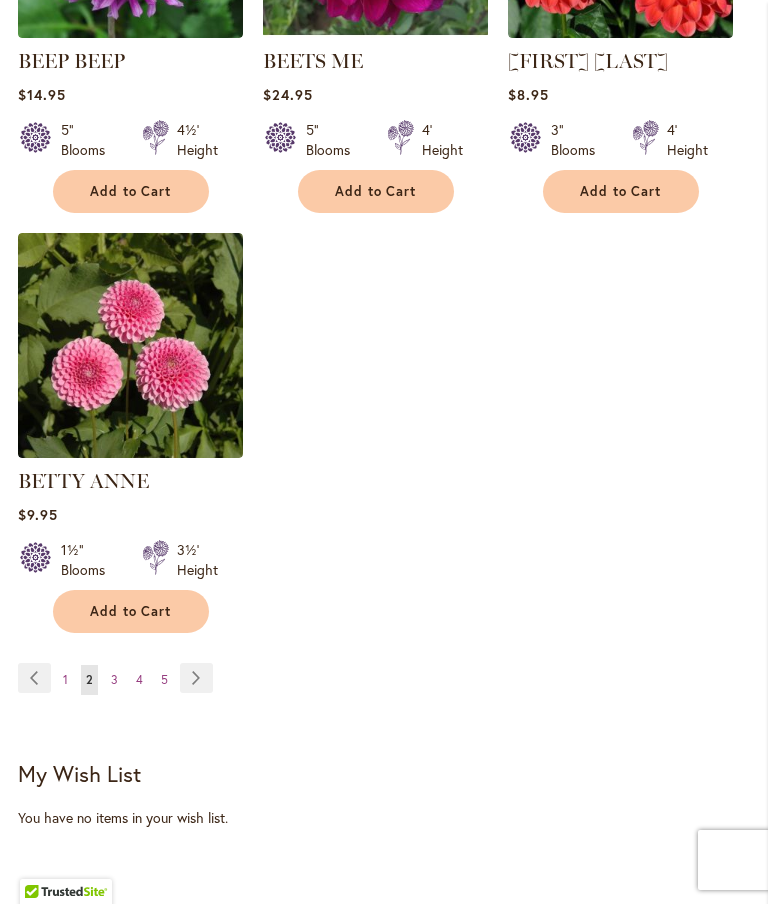 click on "Page
Next" at bounding box center (196, 678) 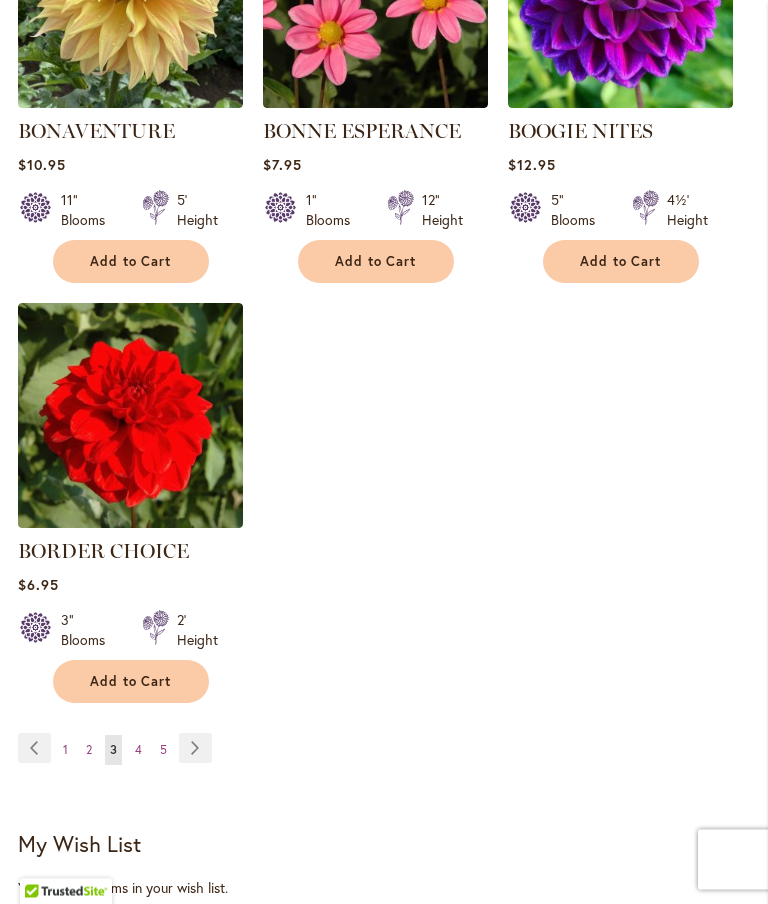 scroll, scrollTop: 2618, scrollLeft: 0, axis: vertical 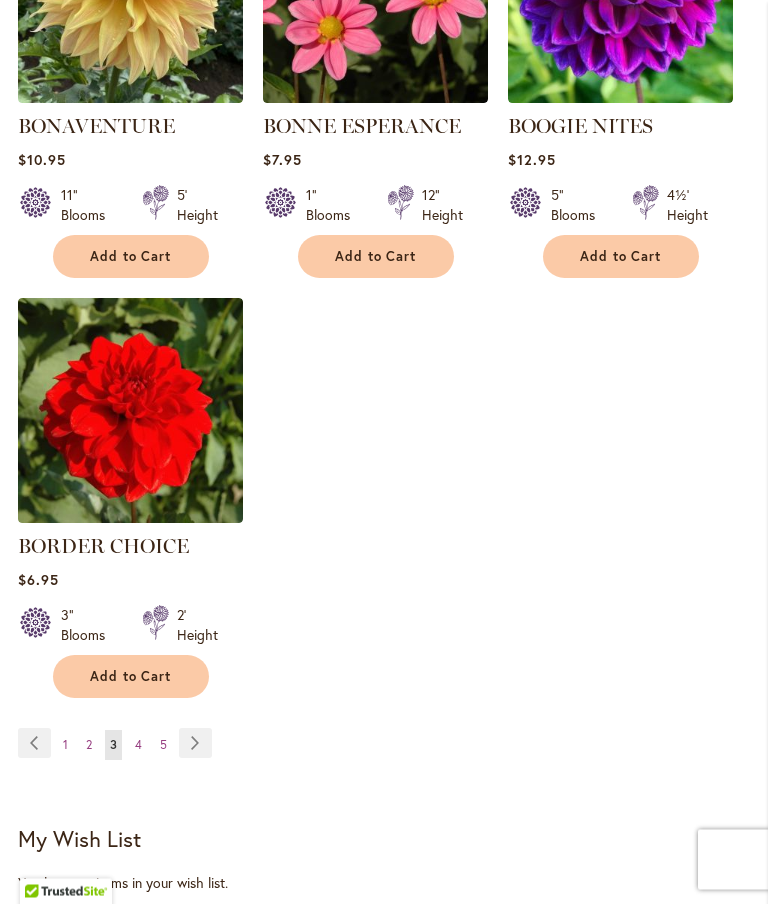 click on "Page
Next" at bounding box center (195, 744) 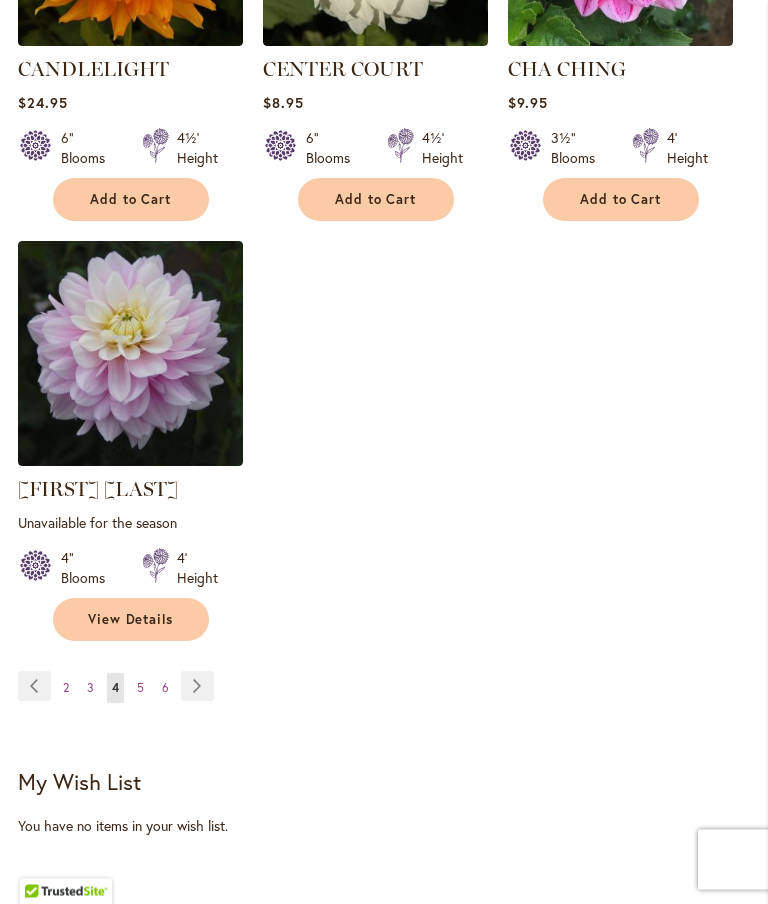 scroll, scrollTop: 2705, scrollLeft: 0, axis: vertical 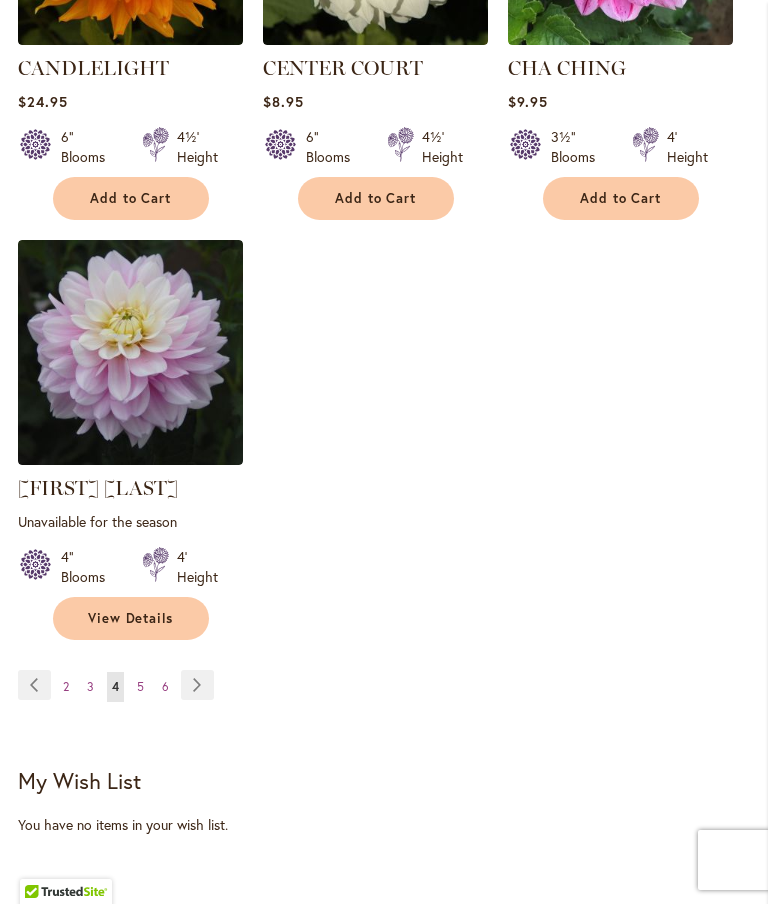 click on "Page
Next" at bounding box center [197, 685] 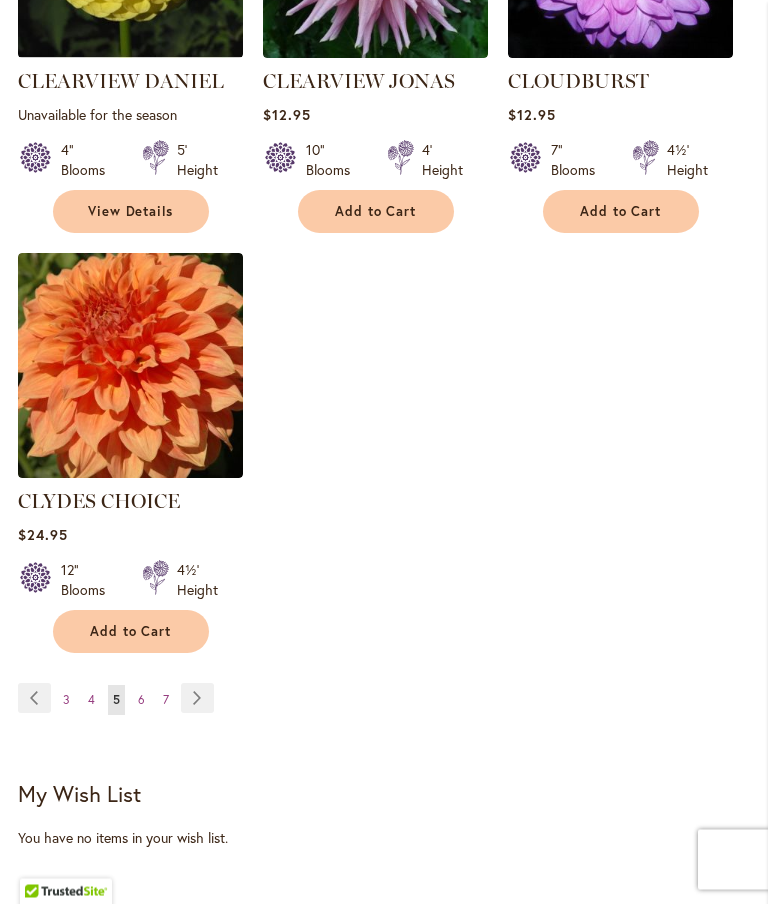 scroll, scrollTop: 2688, scrollLeft: 0, axis: vertical 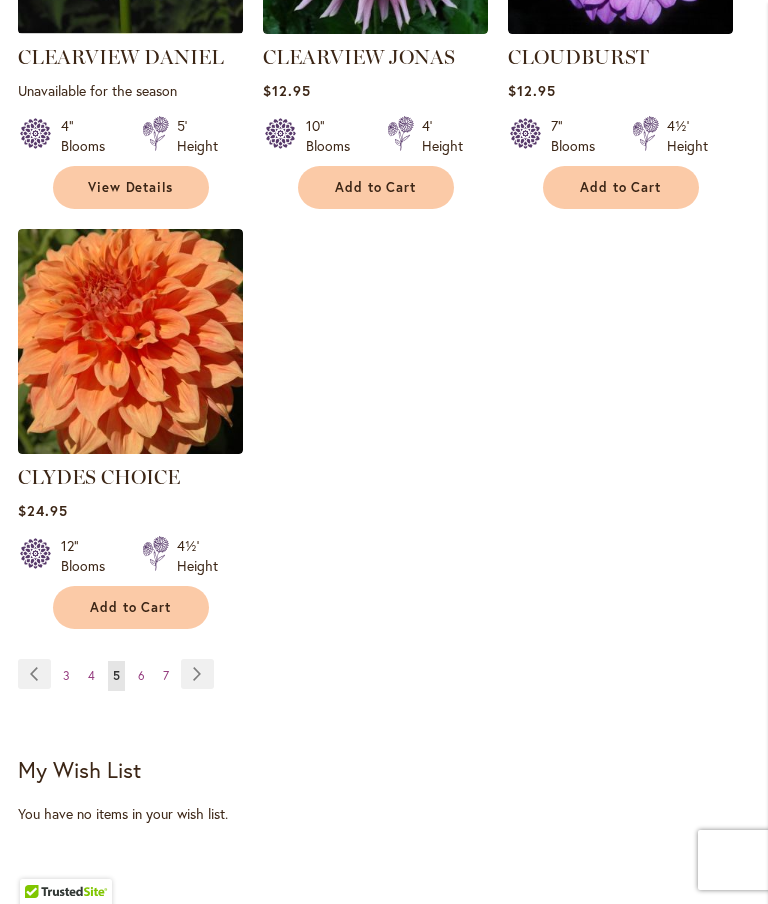 click on "Page
Next" at bounding box center (197, 674) 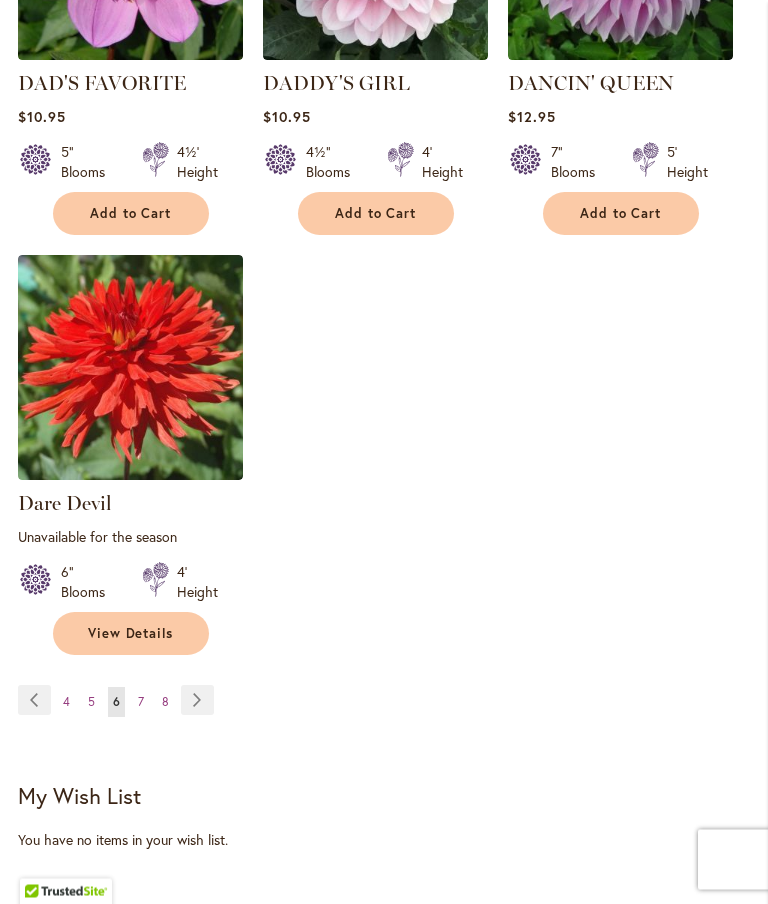 scroll, scrollTop: 2719, scrollLeft: 0, axis: vertical 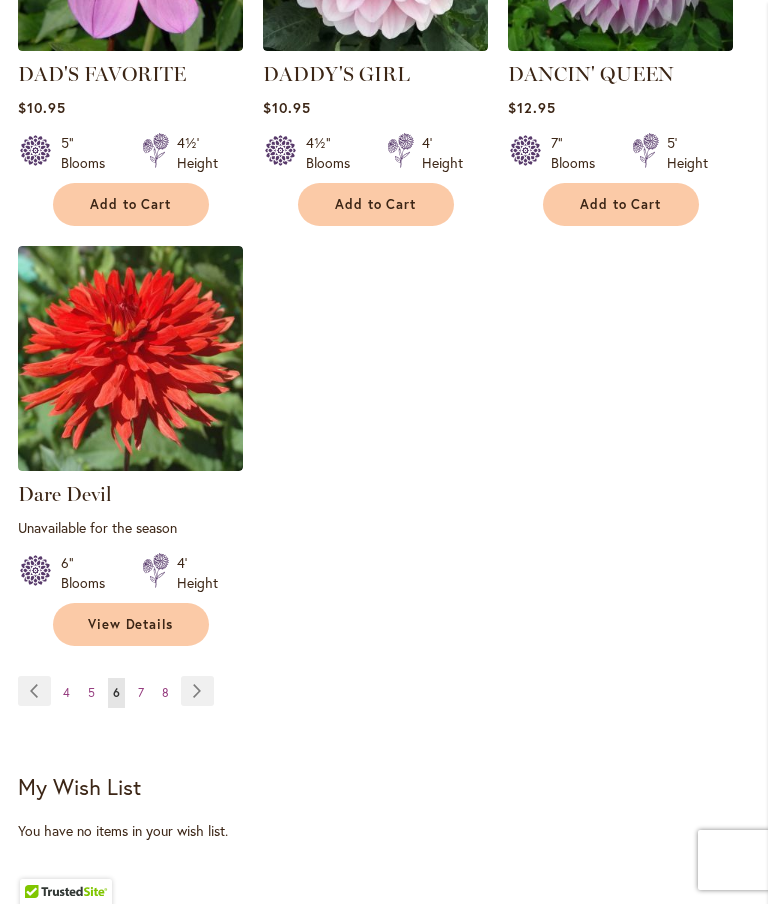 click on "Page
Next" at bounding box center [197, 691] 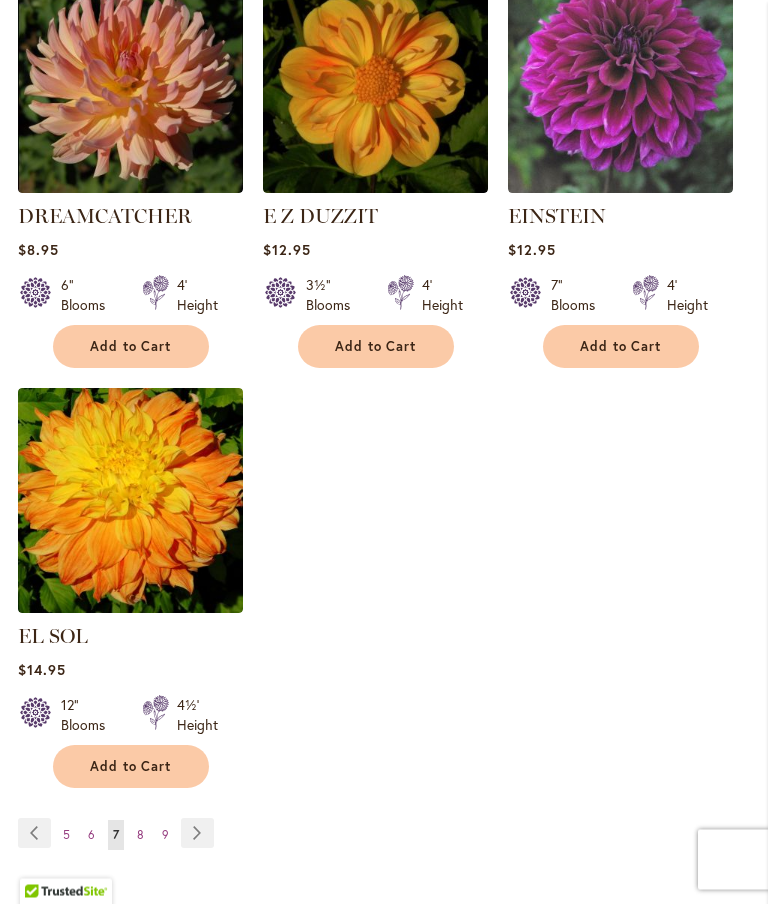 scroll, scrollTop: 2564, scrollLeft: 0, axis: vertical 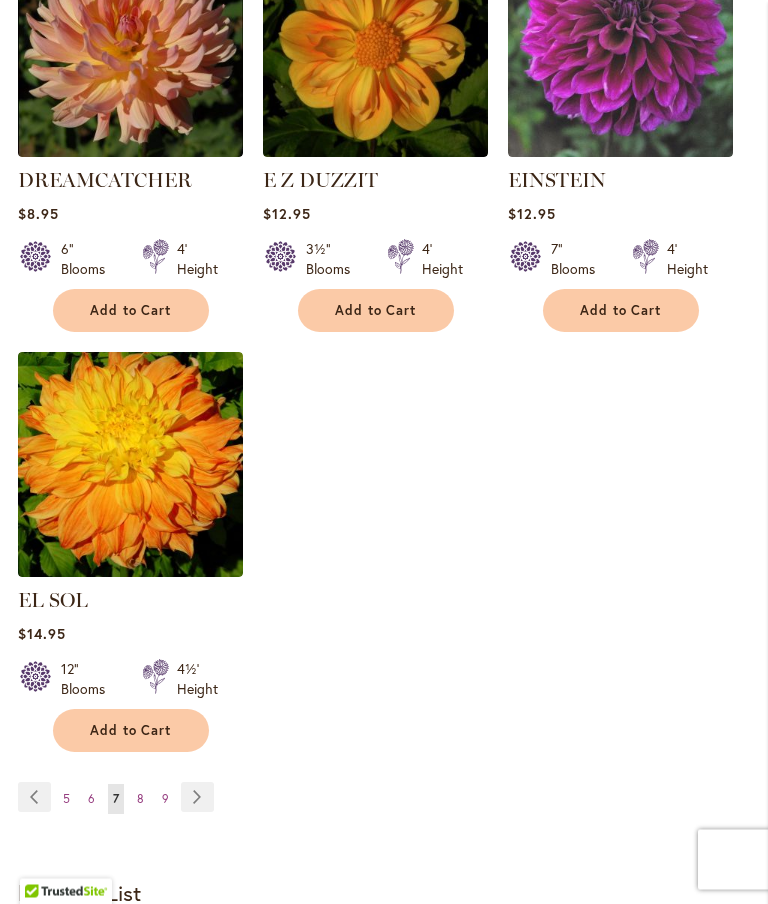 click on "Page
Next" at bounding box center [197, 798] 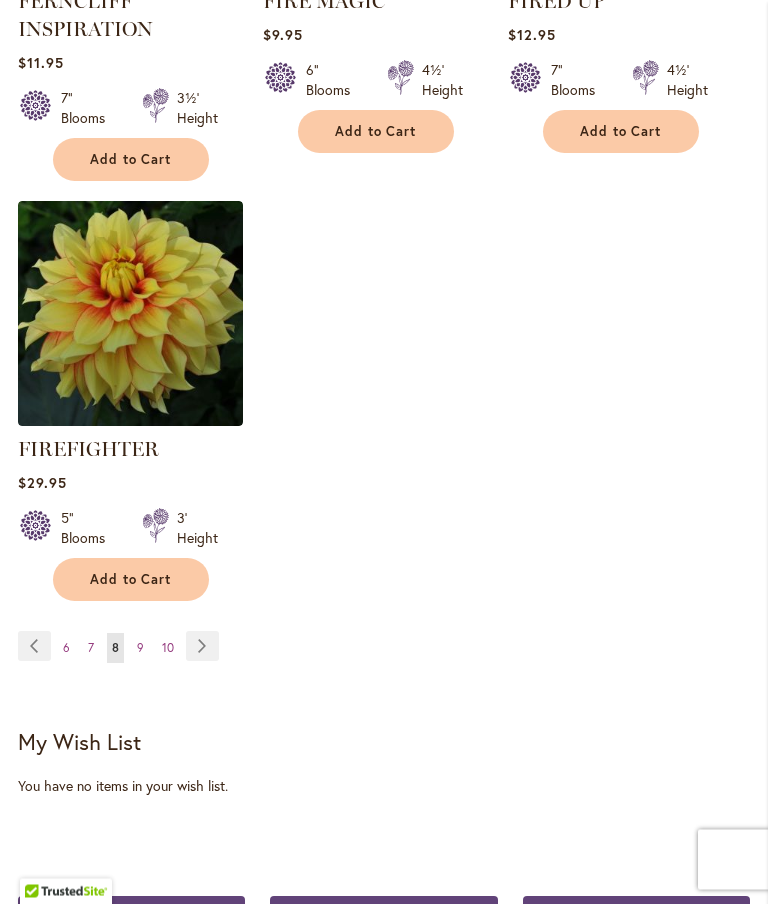 scroll, scrollTop: 2812, scrollLeft: 0, axis: vertical 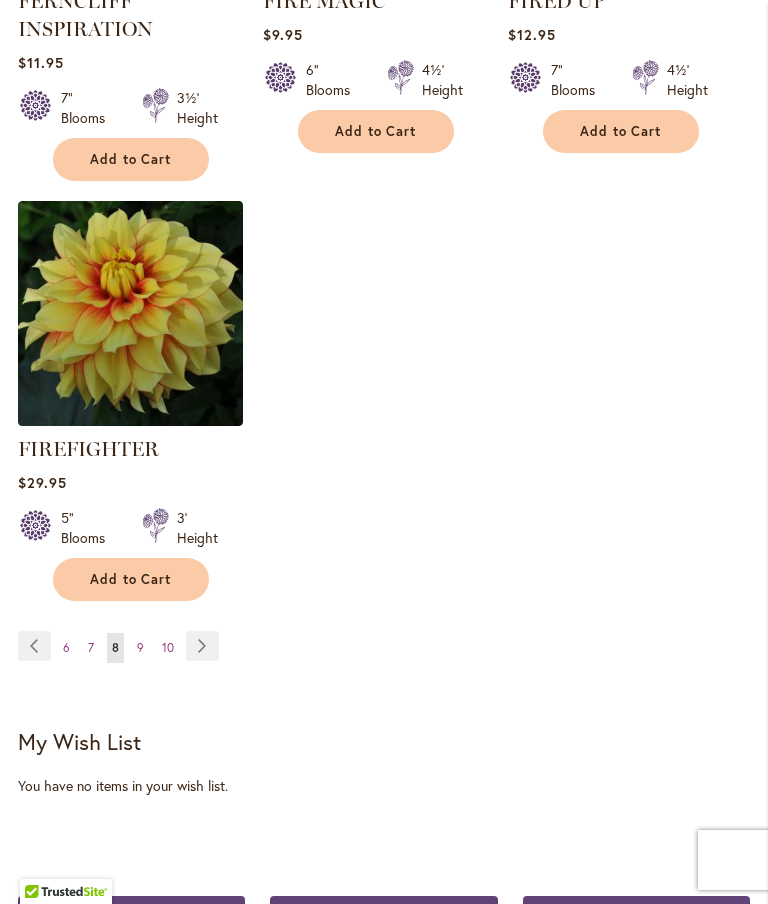 click on "Page
Next" at bounding box center [202, 646] 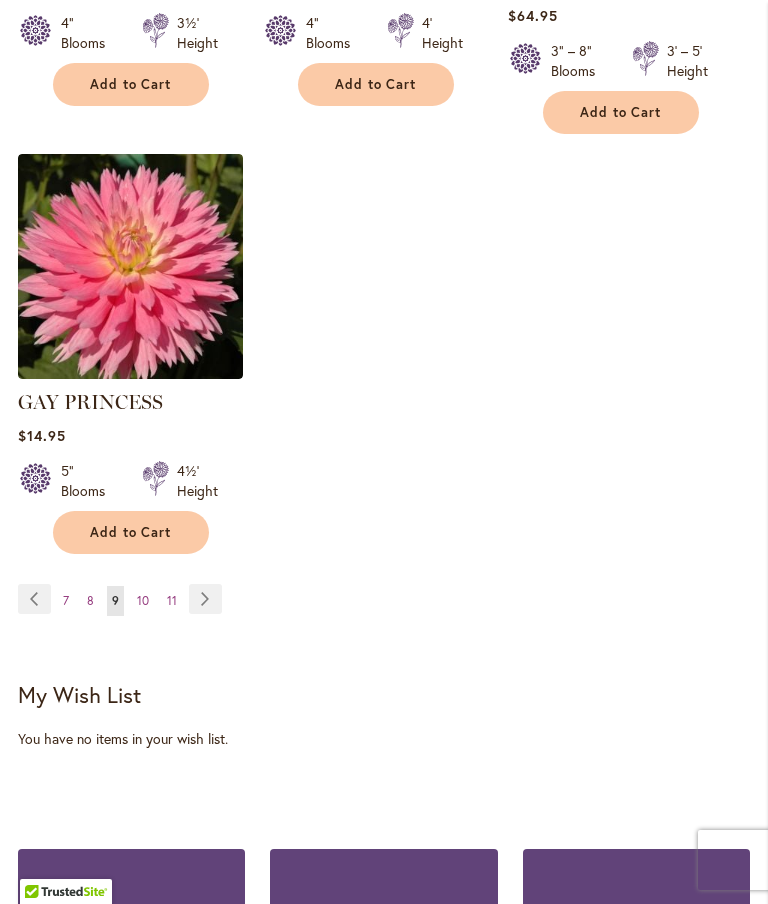 scroll, scrollTop: 2794, scrollLeft: 0, axis: vertical 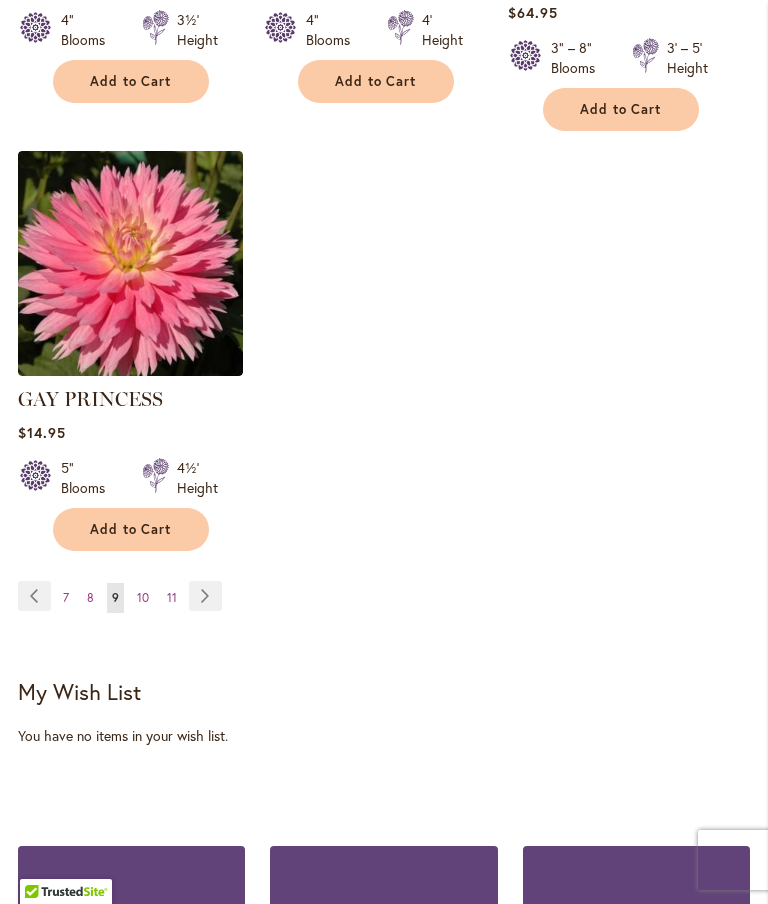 click on "Page
Next" at bounding box center [205, 596] 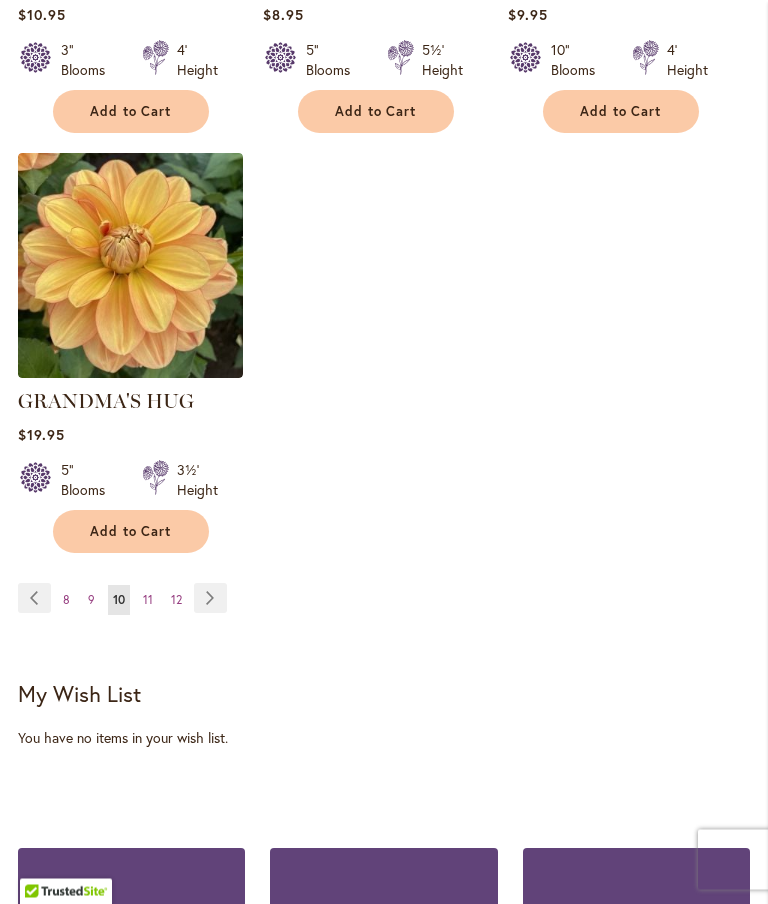scroll, scrollTop: 2765, scrollLeft: 0, axis: vertical 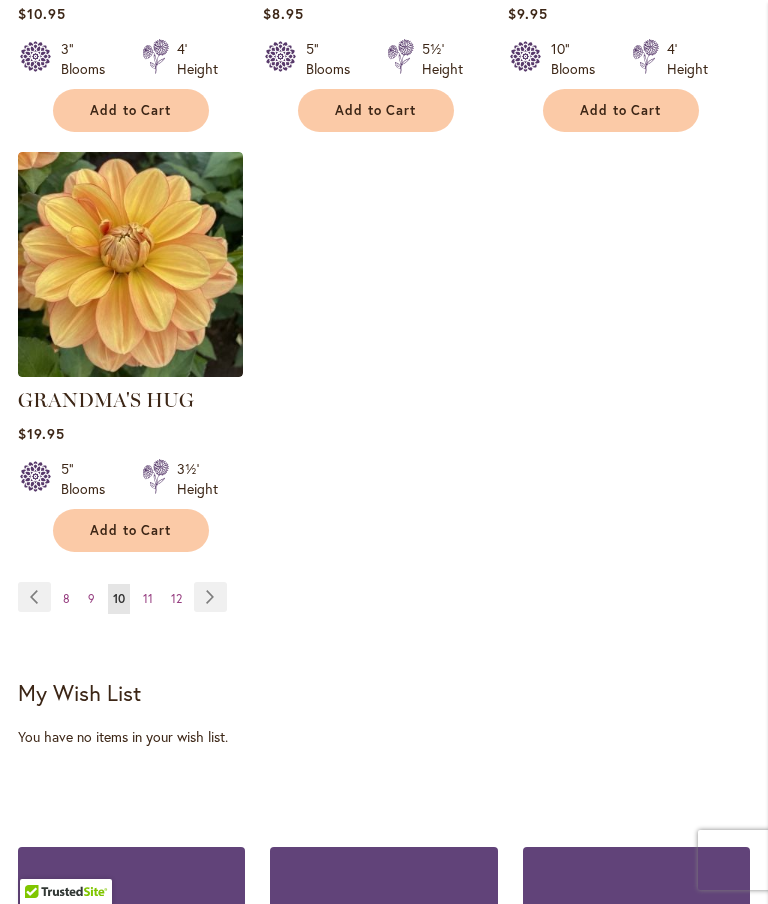 click on "Page
Next" at bounding box center [210, 597] 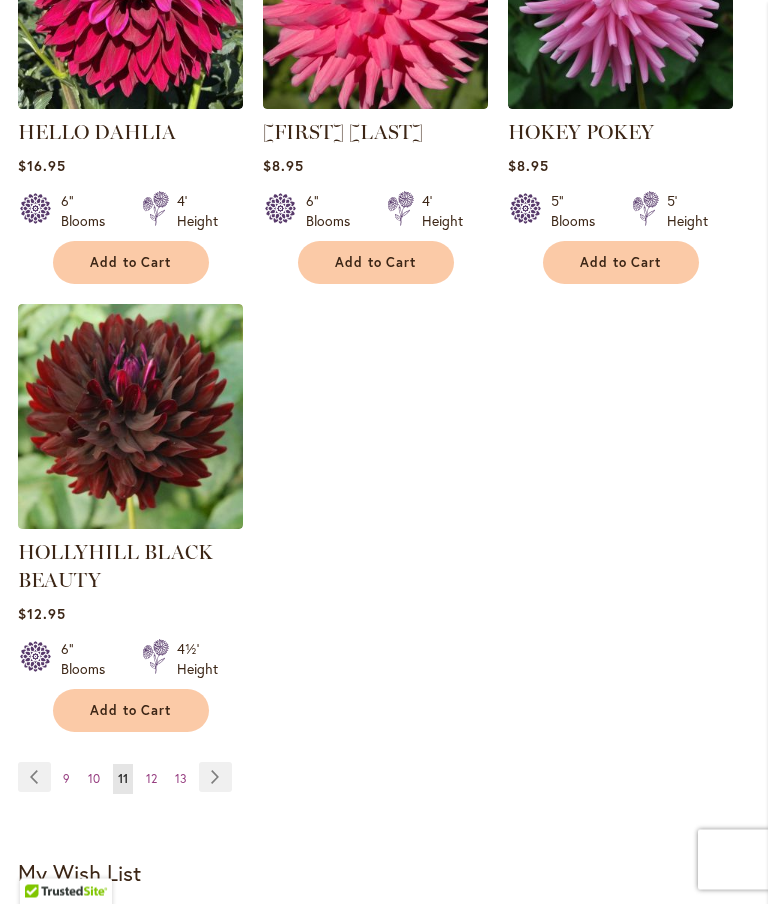 scroll, scrollTop: 2692, scrollLeft: 0, axis: vertical 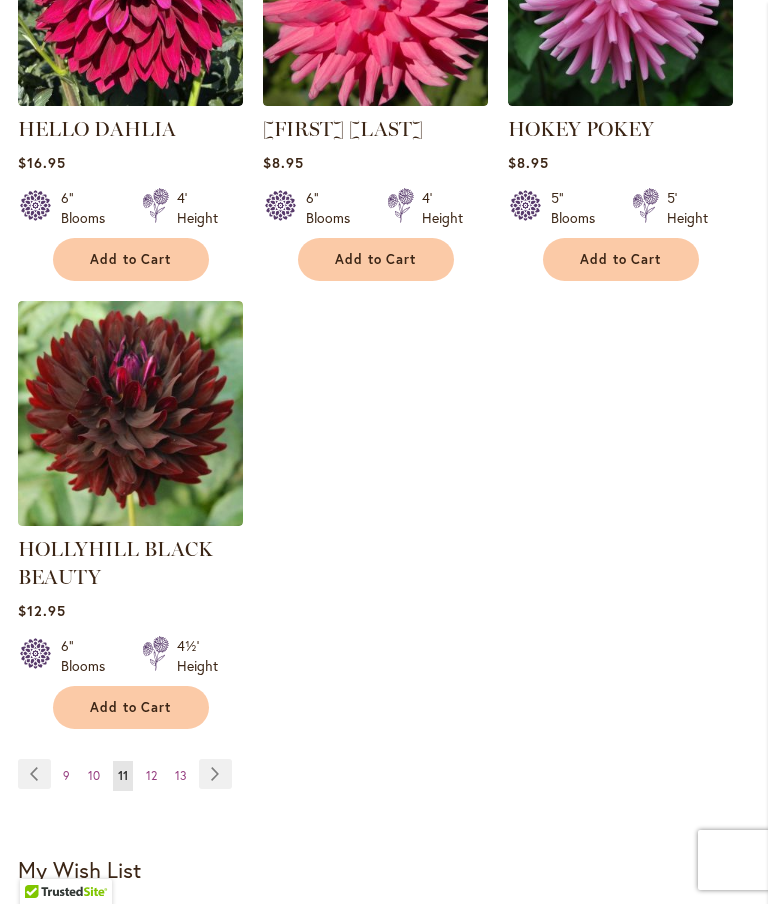 click on "Page
Next" at bounding box center [215, 774] 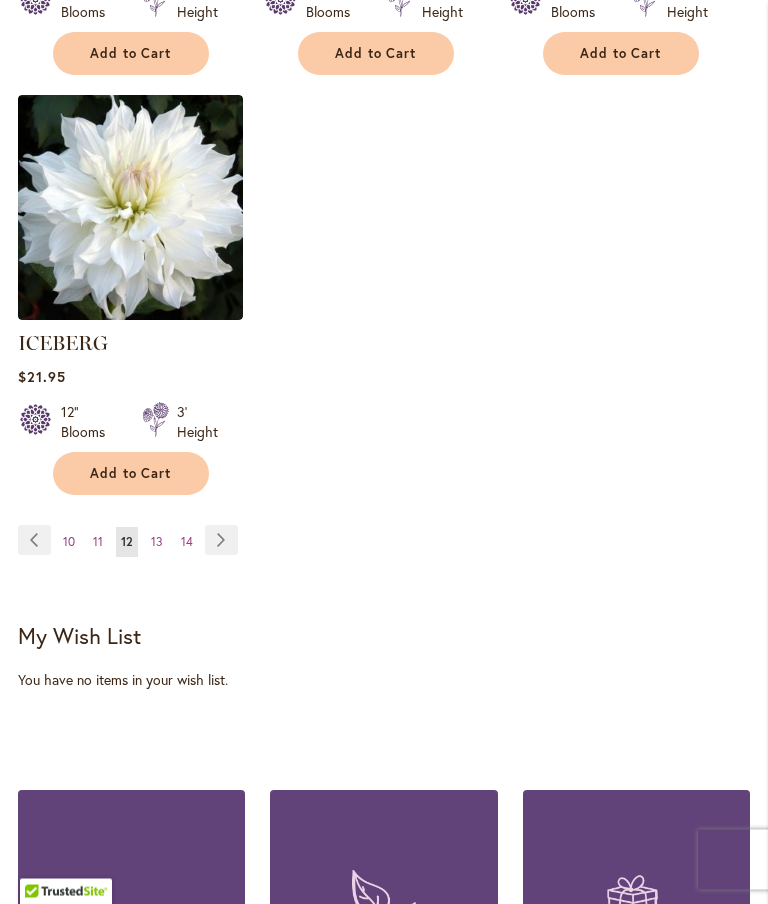 scroll, scrollTop: 2825, scrollLeft: 0, axis: vertical 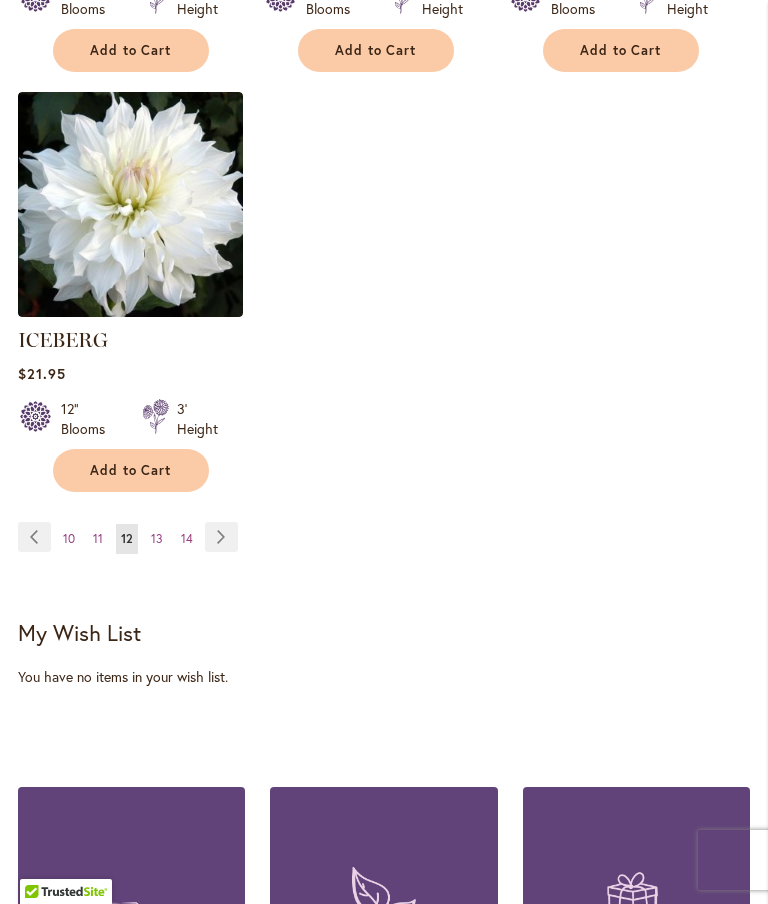 click on "Page
Next" at bounding box center (221, 537) 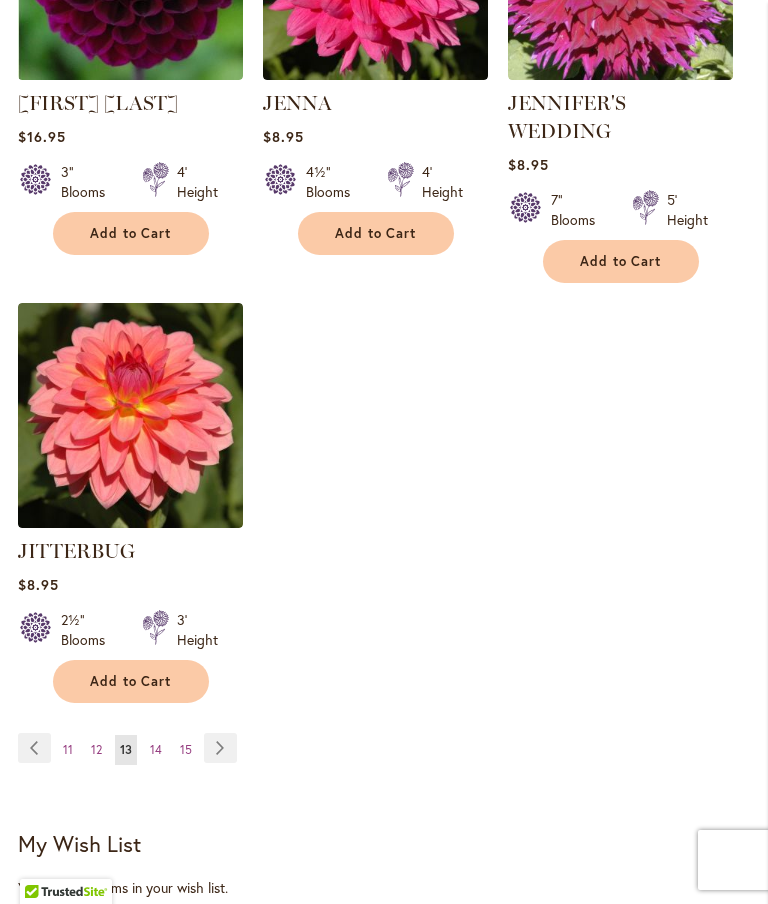 scroll, scrollTop: 2663, scrollLeft: 0, axis: vertical 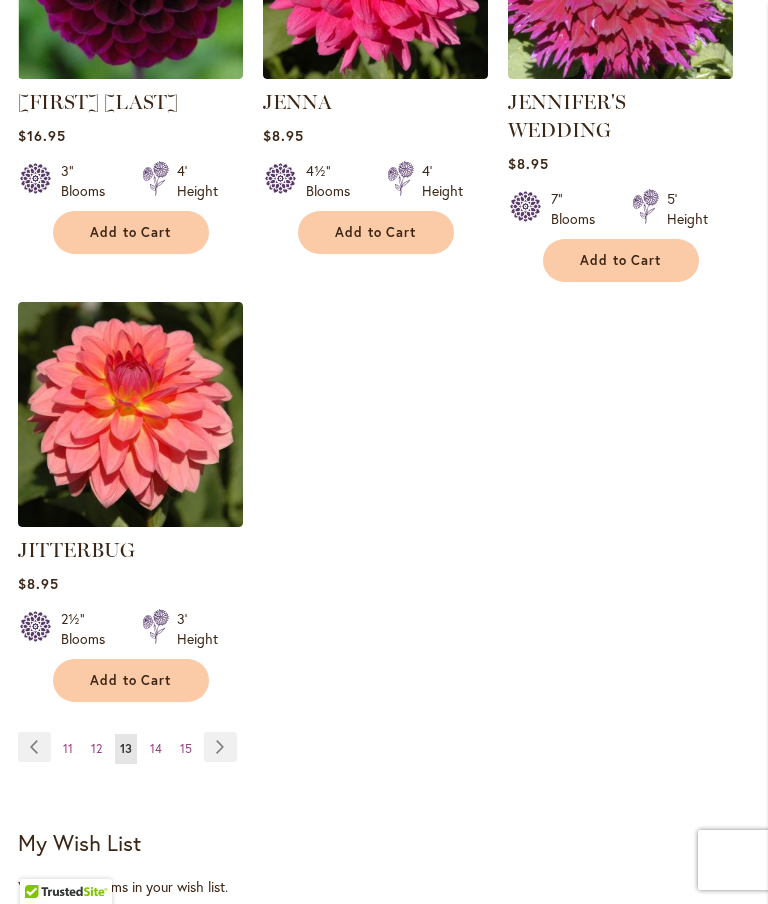 click on "Page
Next" at bounding box center [220, 747] 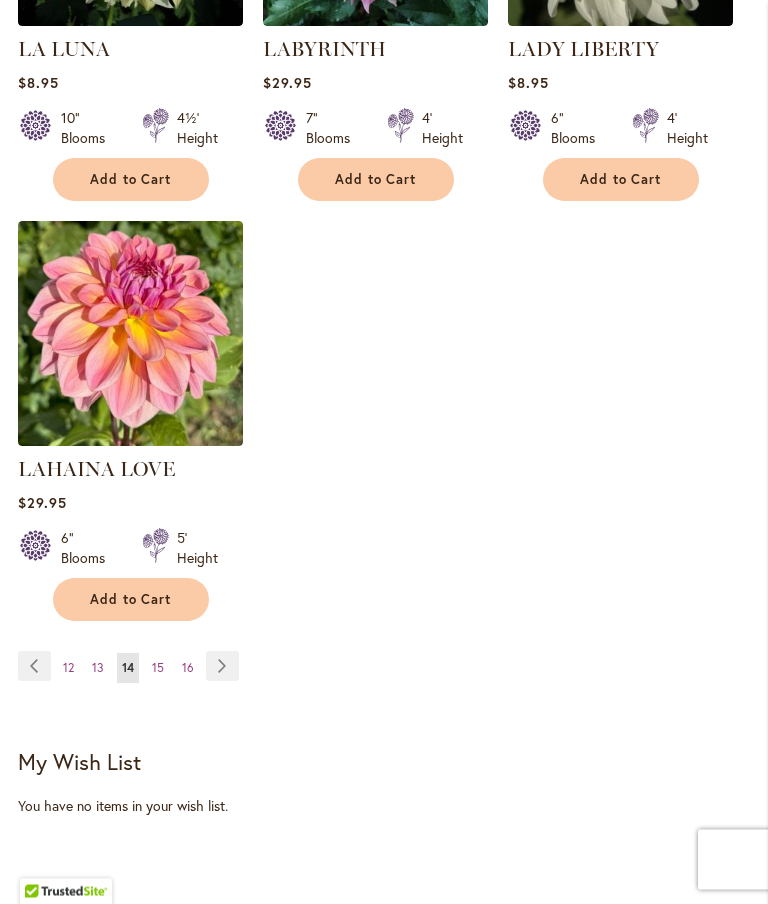scroll, scrollTop: 2698, scrollLeft: 0, axis: vertical 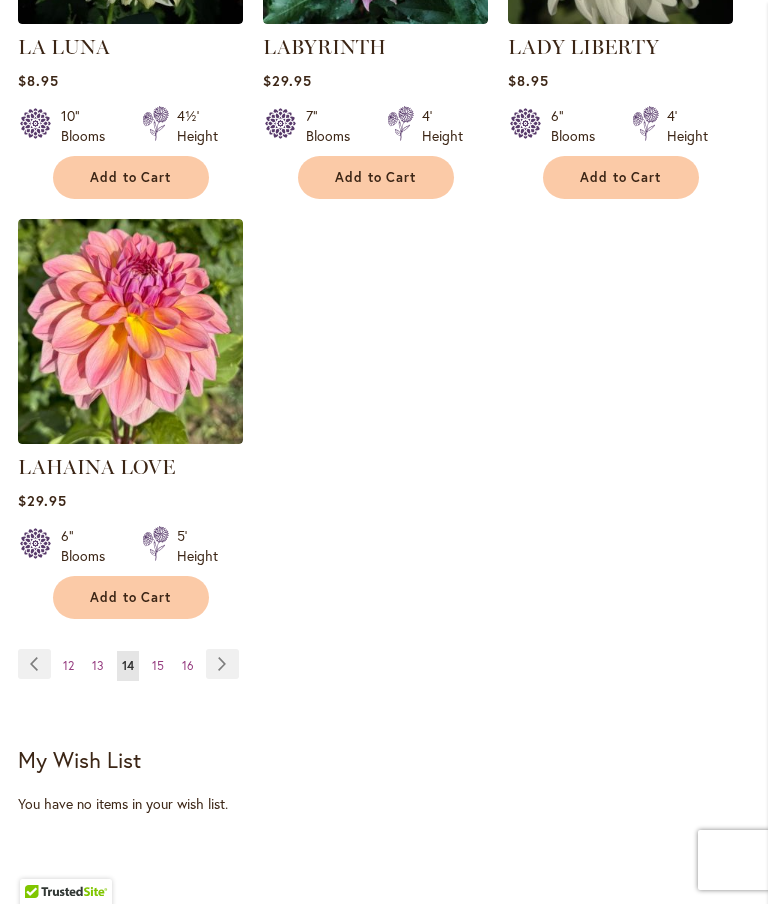 click on "Page
Next" at bounding box center [222, 664] 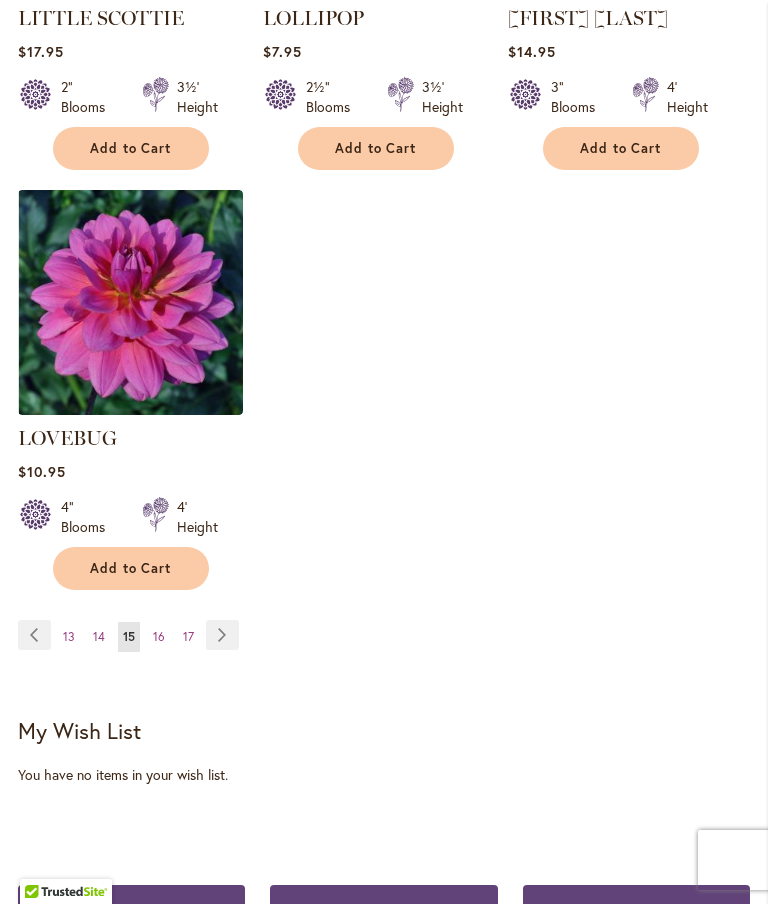 scroll, scrollTop: 2786, scrollLeft: 0, axis: vertical 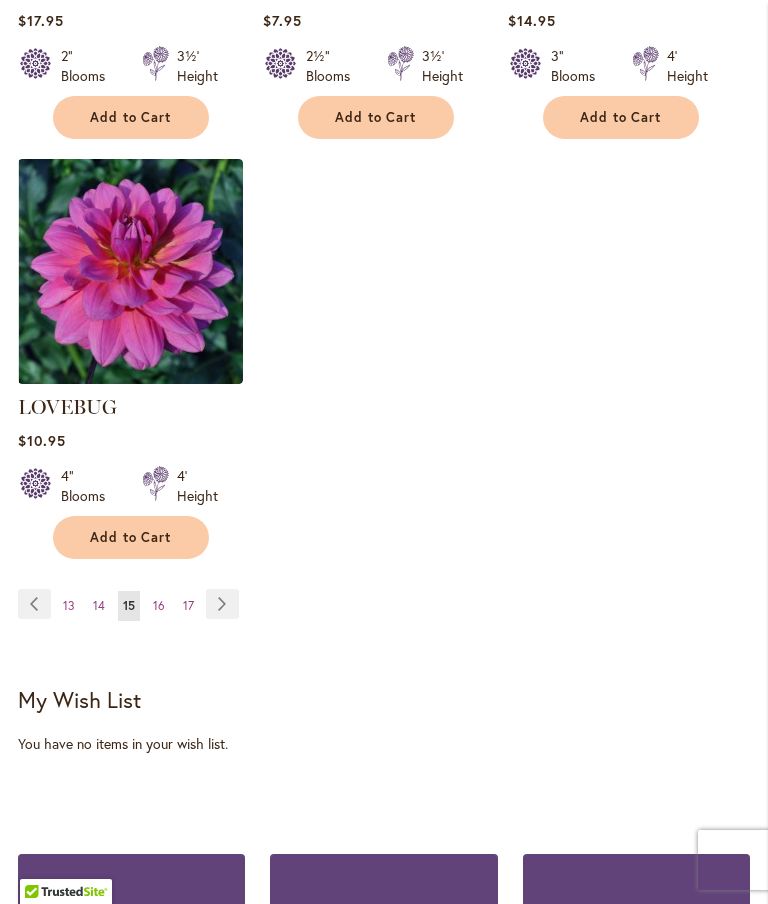 click on "Page
Next" at bounding box center [222, 604] 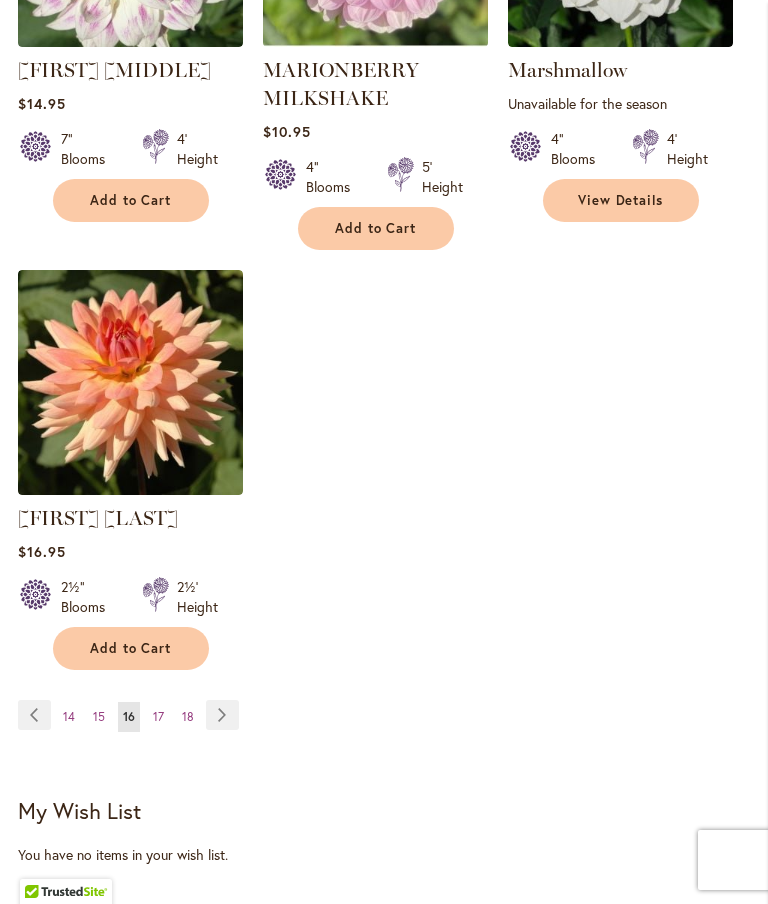 scroll, scrollTop: 2688, scrollLeft: 0, axis: vertical 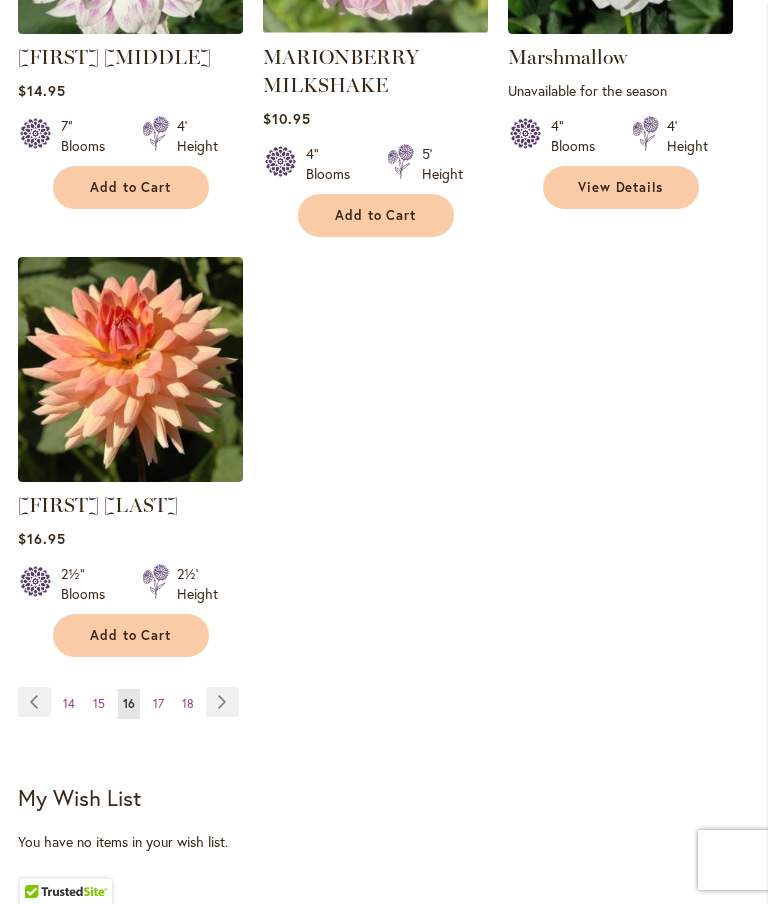 click on "Page
Next" at bounding box center (222, 702) 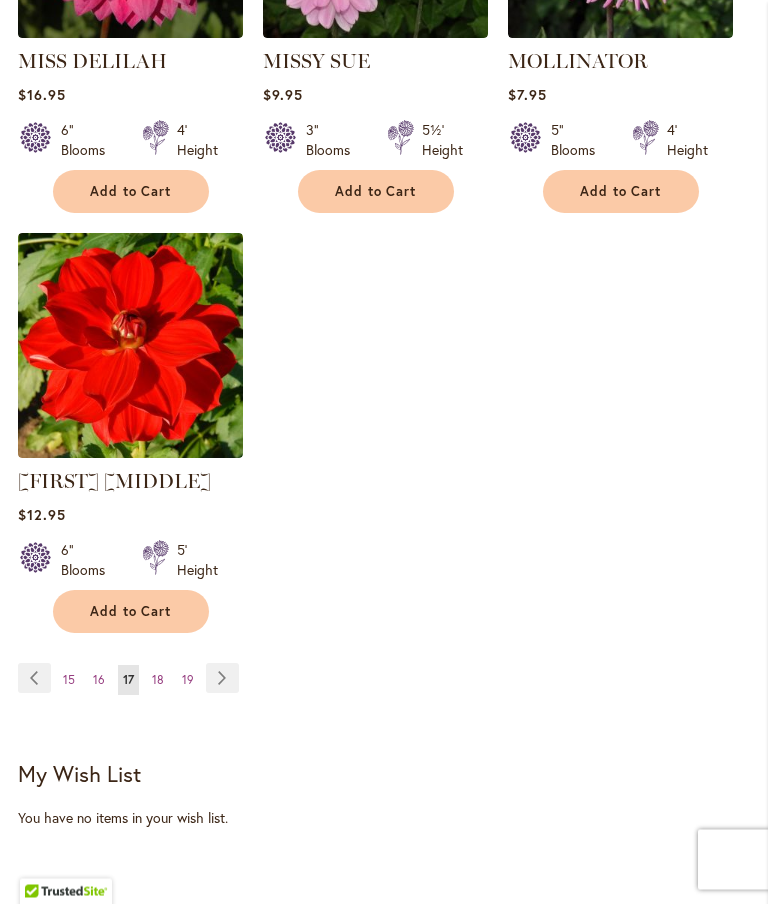 scroll, scrollTop: 2712, scrollLeft: 0, axis: vertical 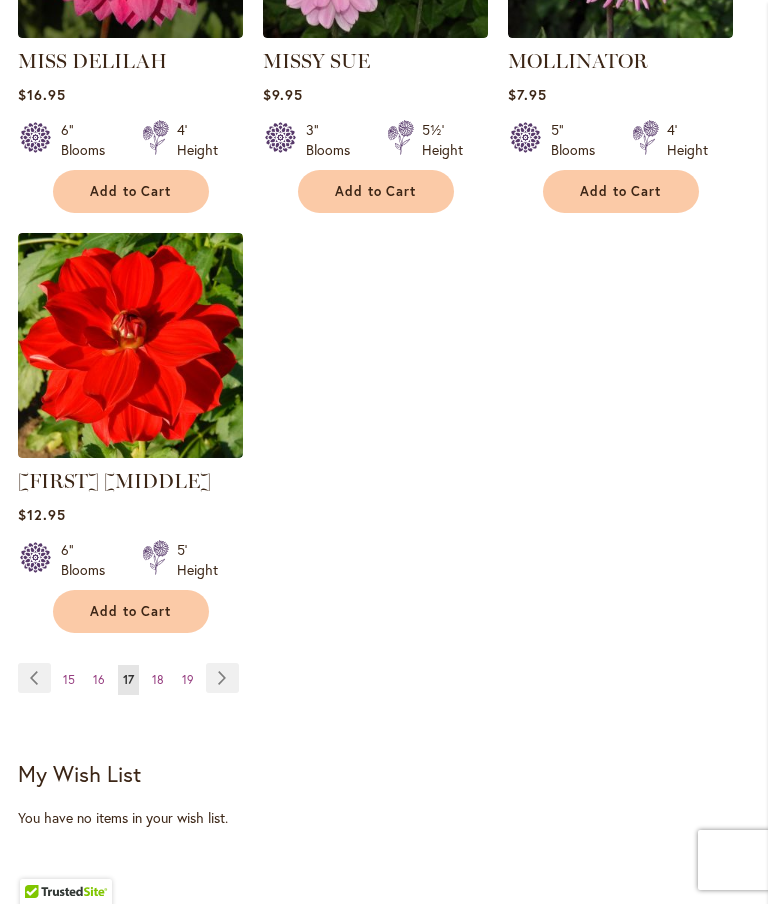 click on "Page
Next" at bounding box center (222, 678) 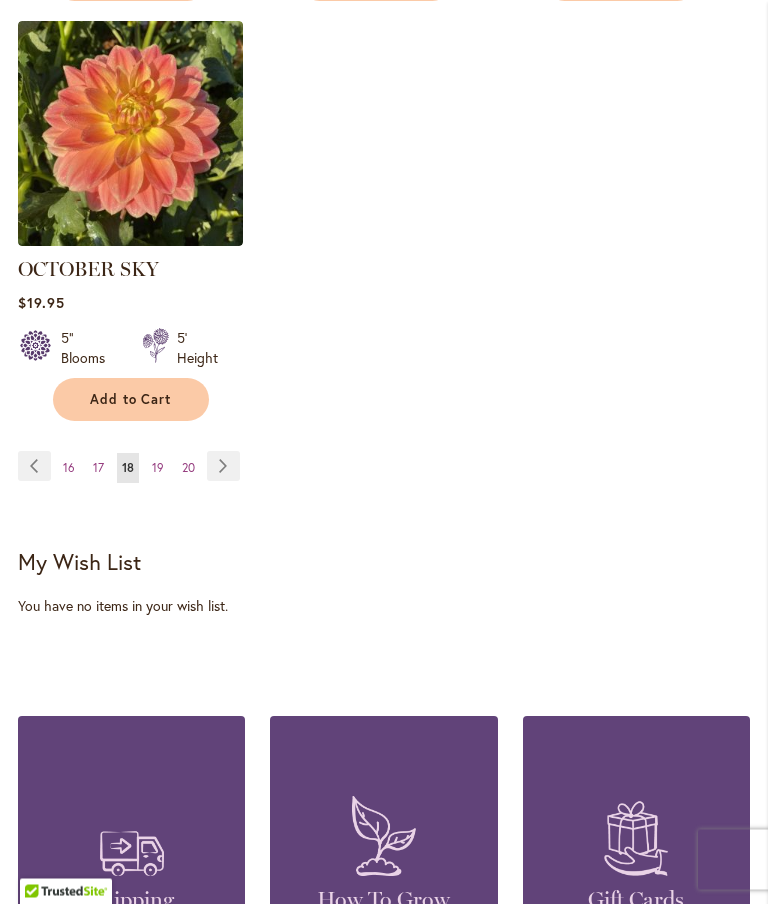 scroll, scrollTop: 2908, scrollLeft: 0, axis: vertical 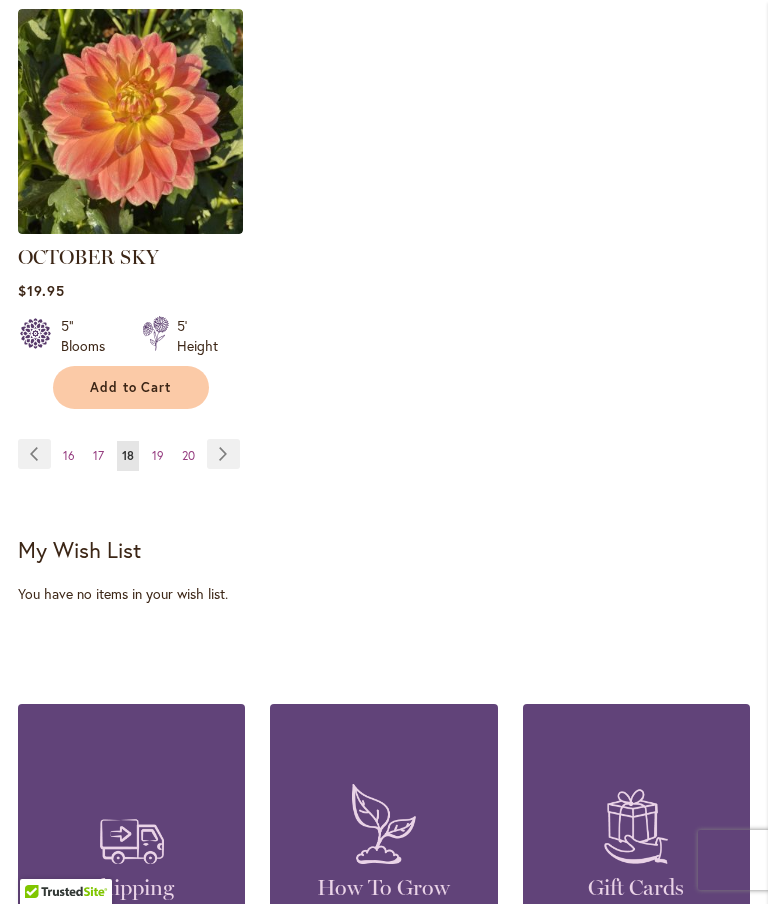 click on "Page
Next" at bounding box center [223, 454] 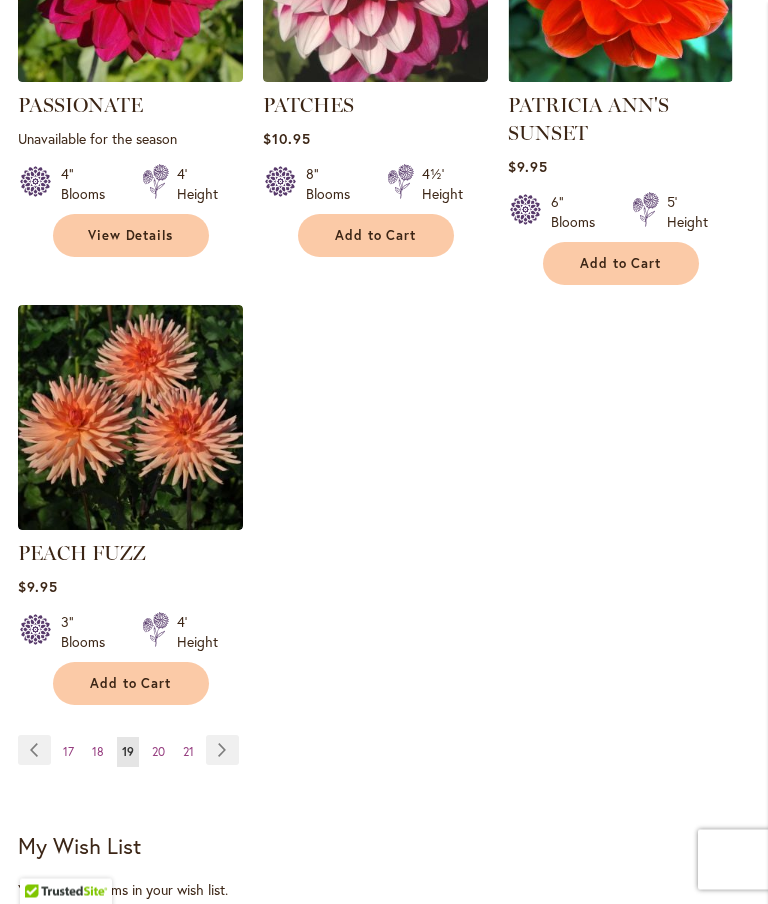 scroll, scrollTop: 2640, scrollLeft: 0, axis: vertical 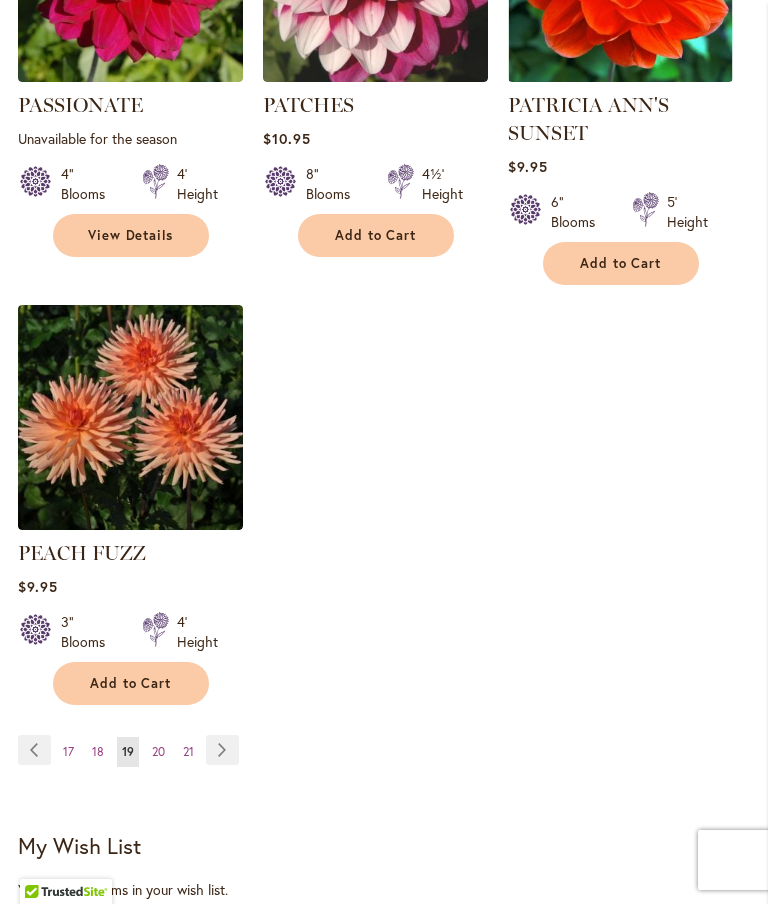 click on "Page
Next" at bounding box center [222, 750] 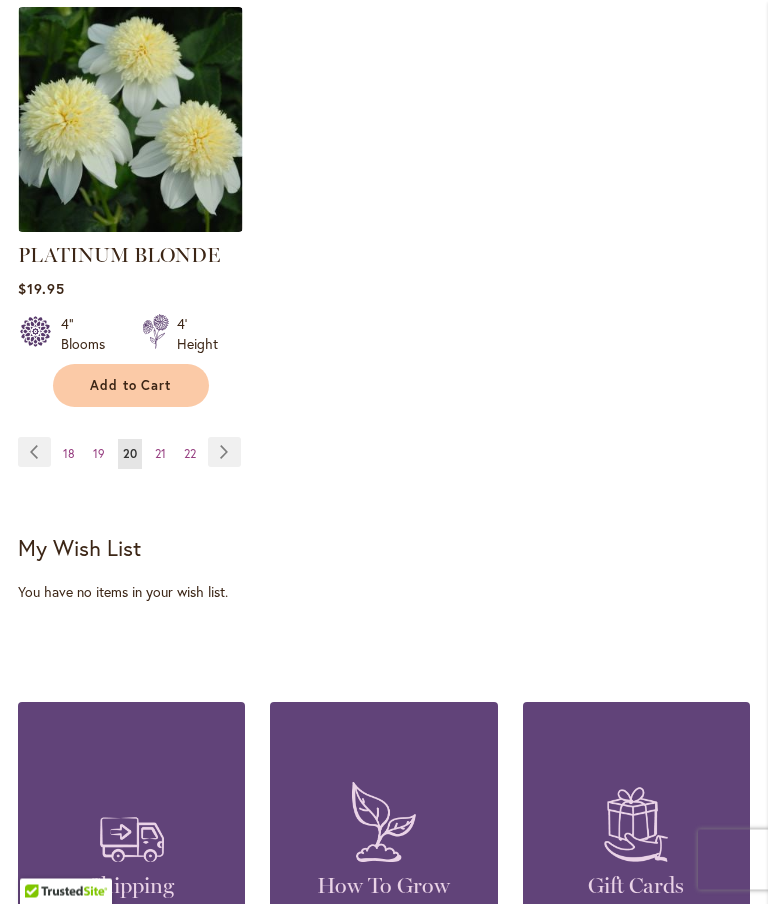 scroll, scrollTop: 2941, scrollLeft: 0, axis: vertical 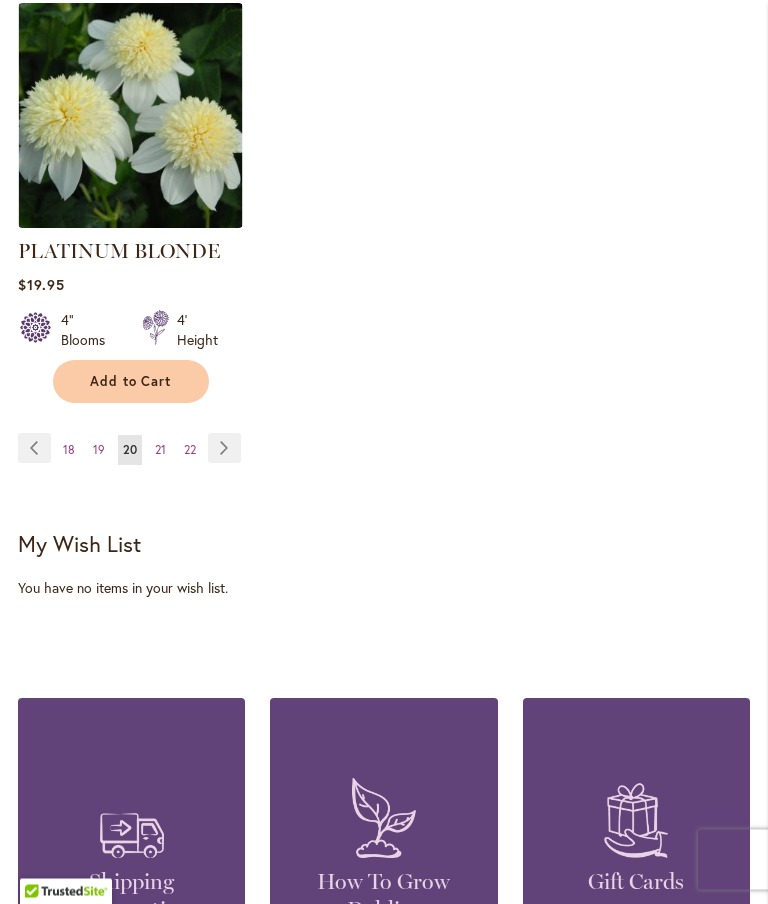 click on "Page
Next" at bounding box center [224, 449] 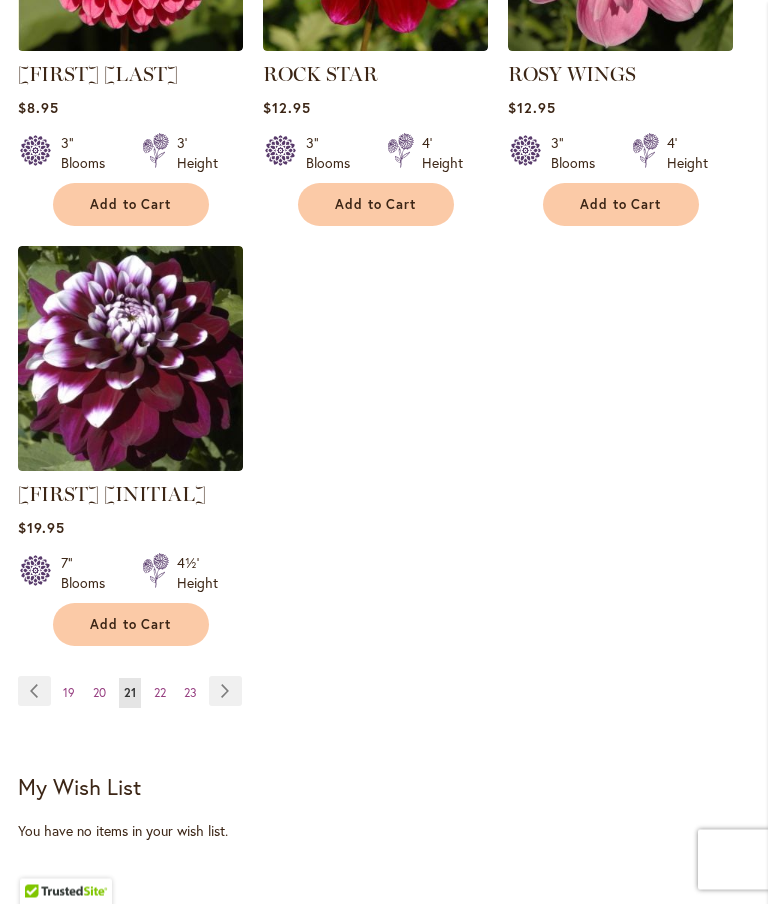 scroll, scrollTop: 2701, scrollLeft: 0, axis: vertical 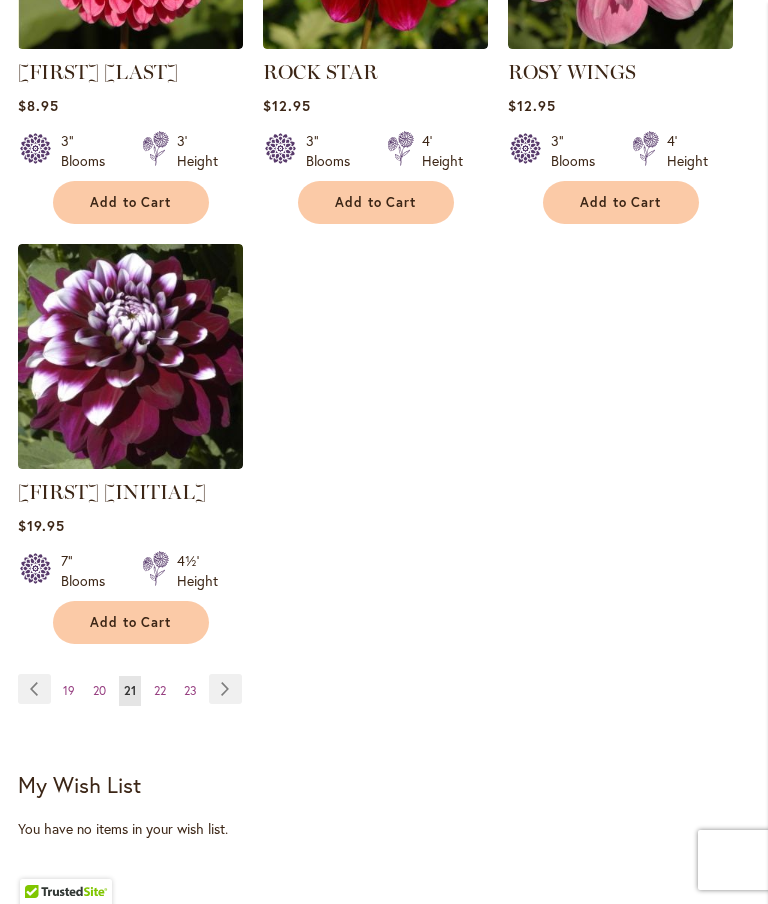 click on "Page
Next" at bounding box center (225, 689) 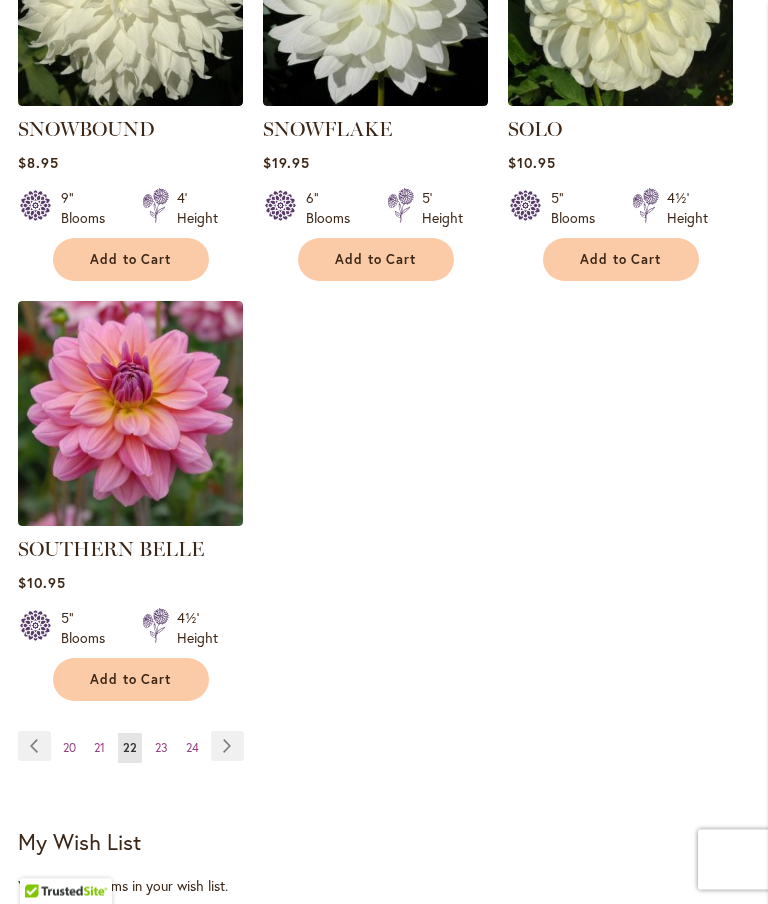 scroll, scrollTop: 2616, scrollLeft: 0, axis: vertical 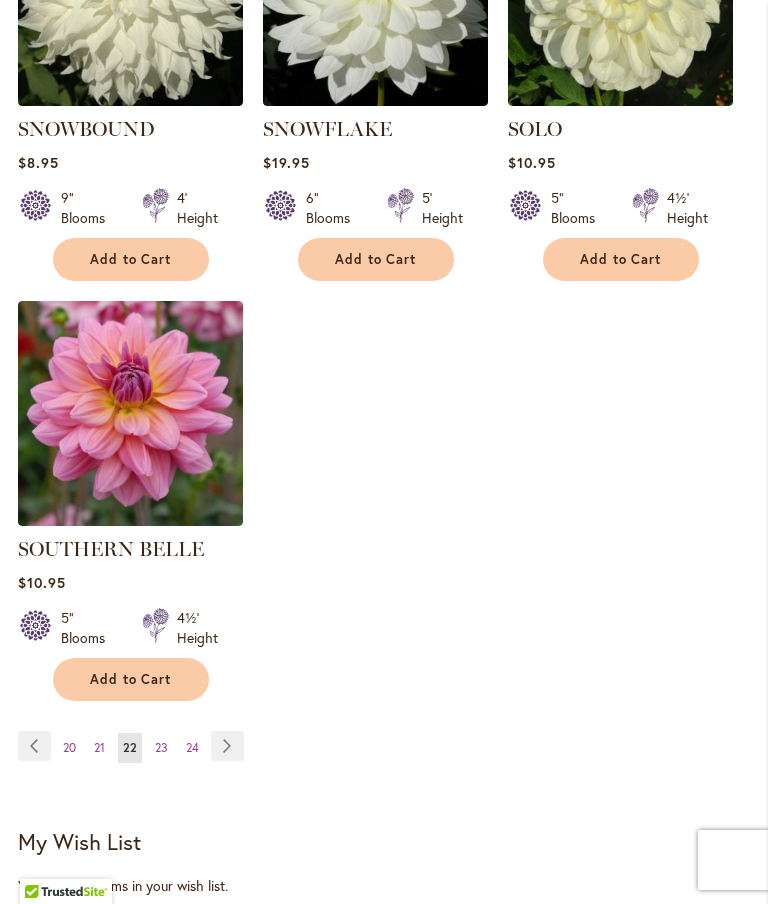 click on "Page
Next" at bounding box center [227, 746] 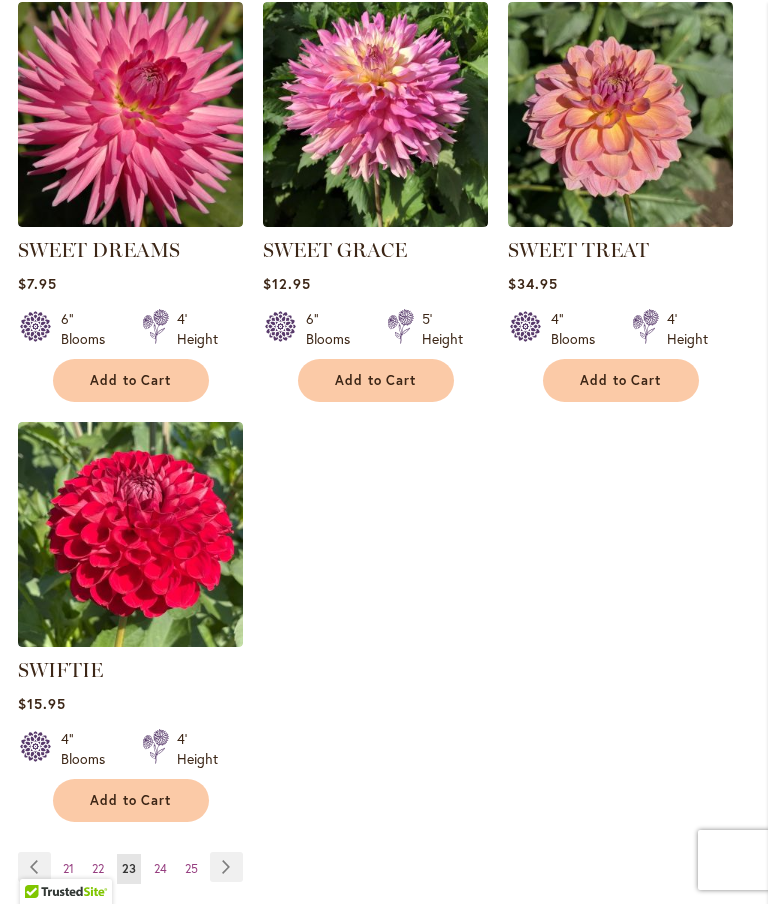 scroll, scrollTop: 2518, scrollLeft: 0, axis: vertical 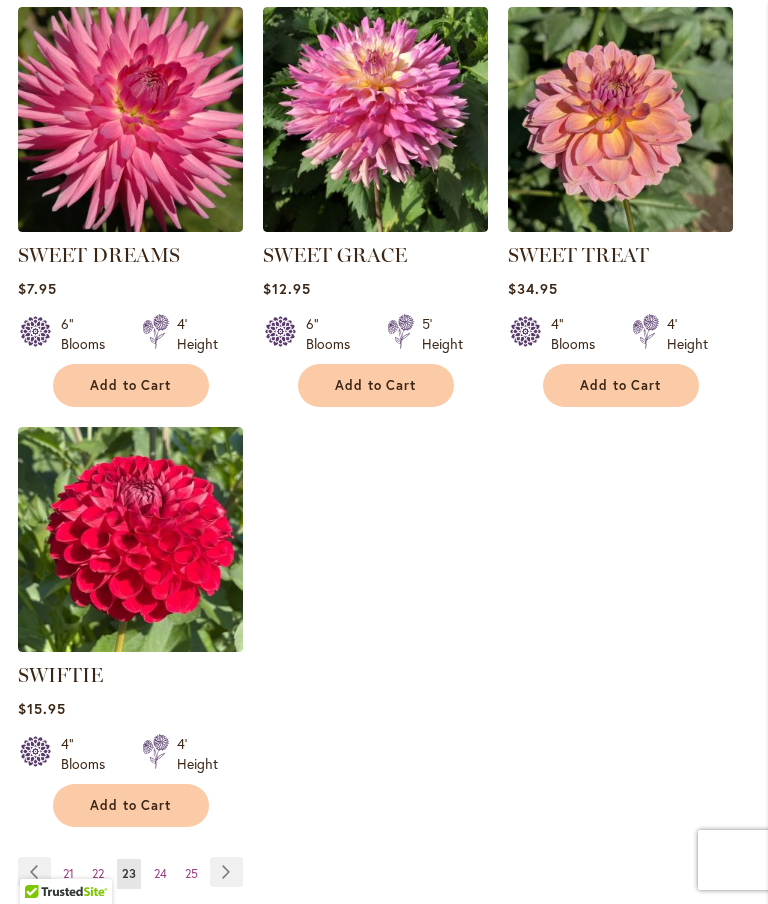 click on "Page
Next" at bounding box center (226, 872) 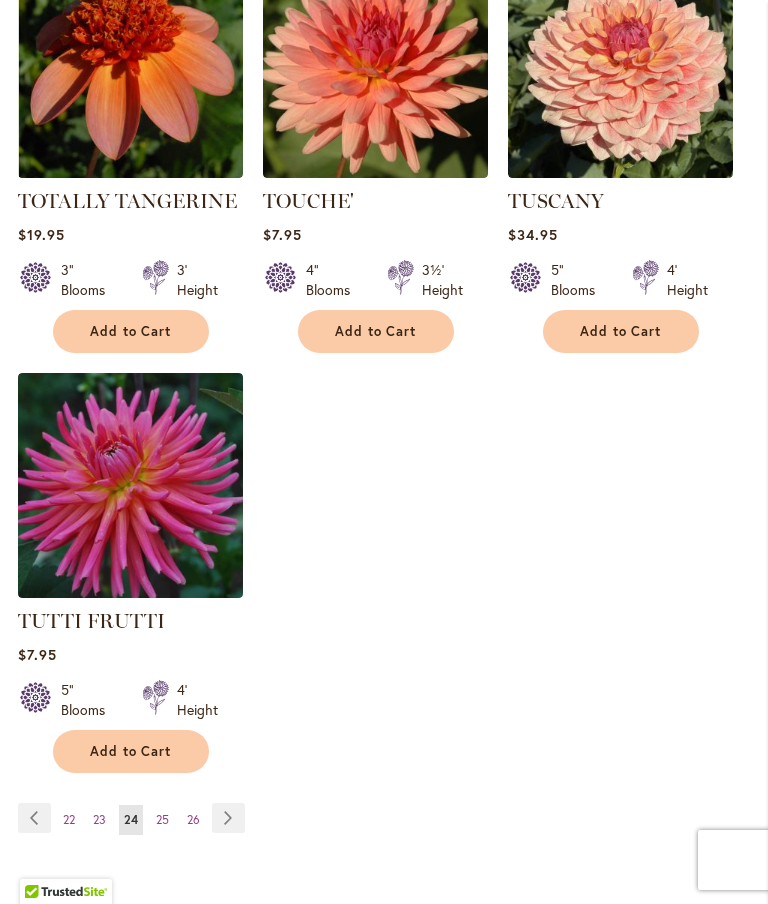 scroll, scrollTop: 2556, scrollLeft: 0, axis: vertical 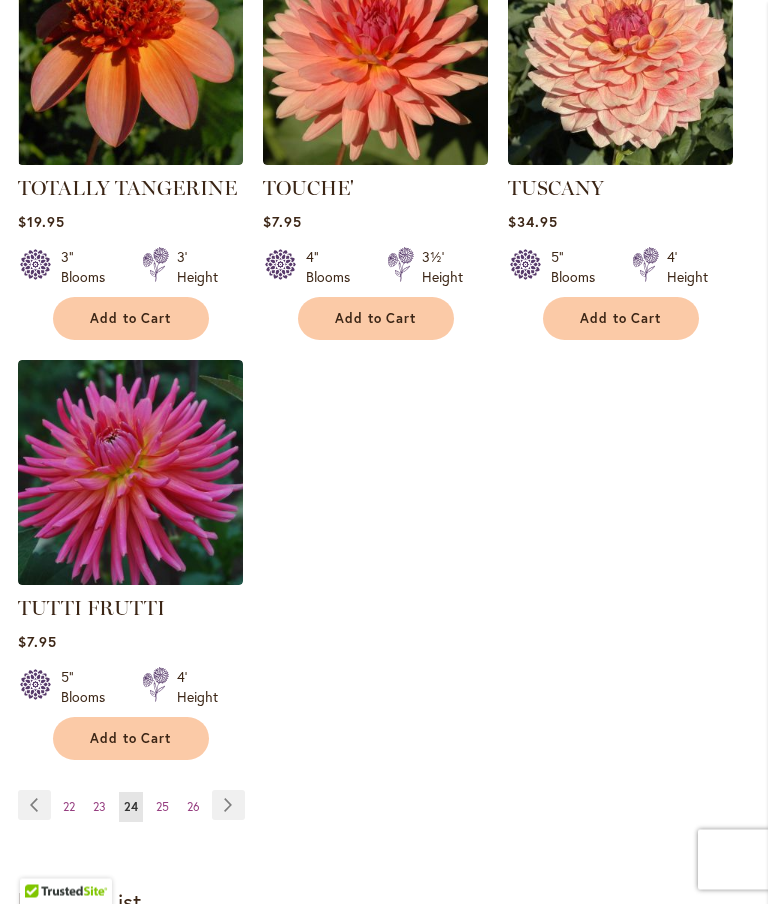 click on "Page
Next" at bounding box center [228, 806] 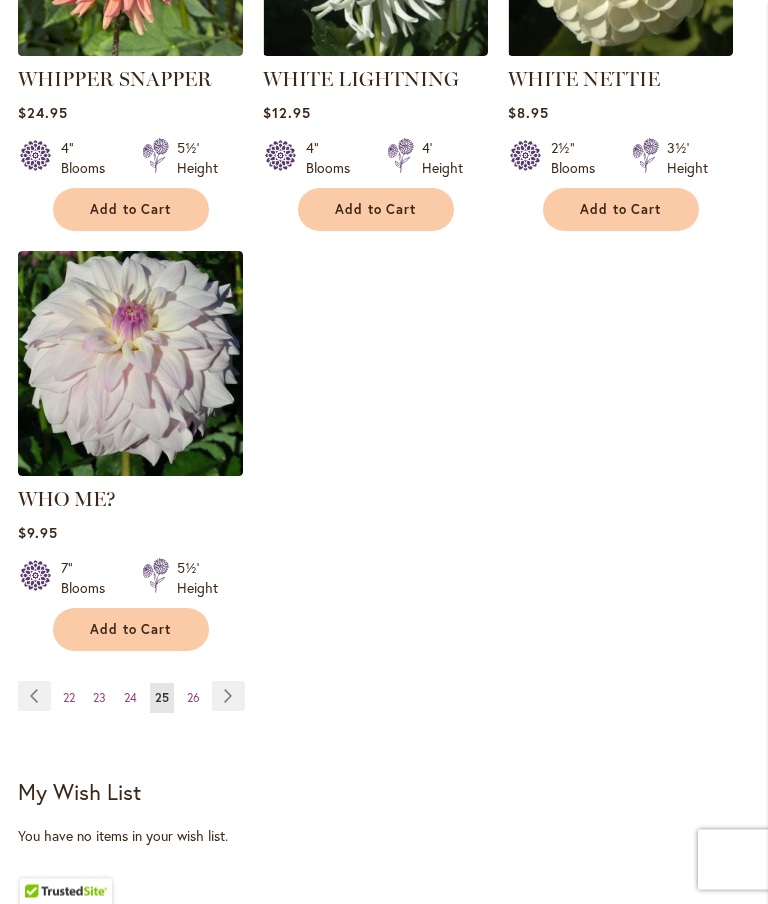 scroll, scrollTop: 2666, scrollLeft: 0, axis: vertical 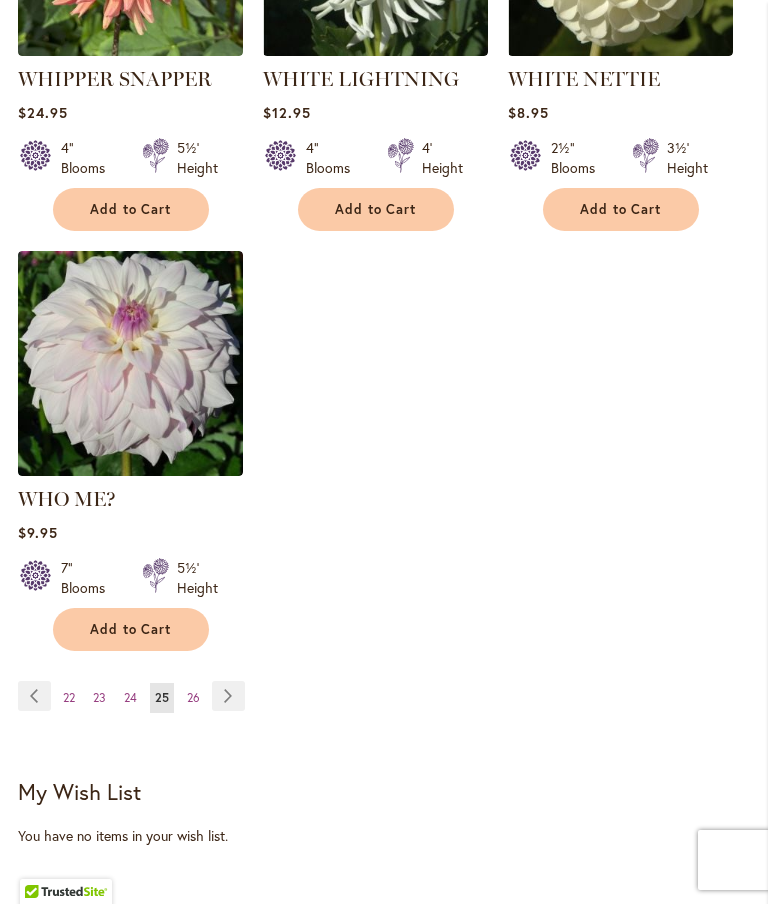click on "Page
Next" at bounding box center [228, 696] 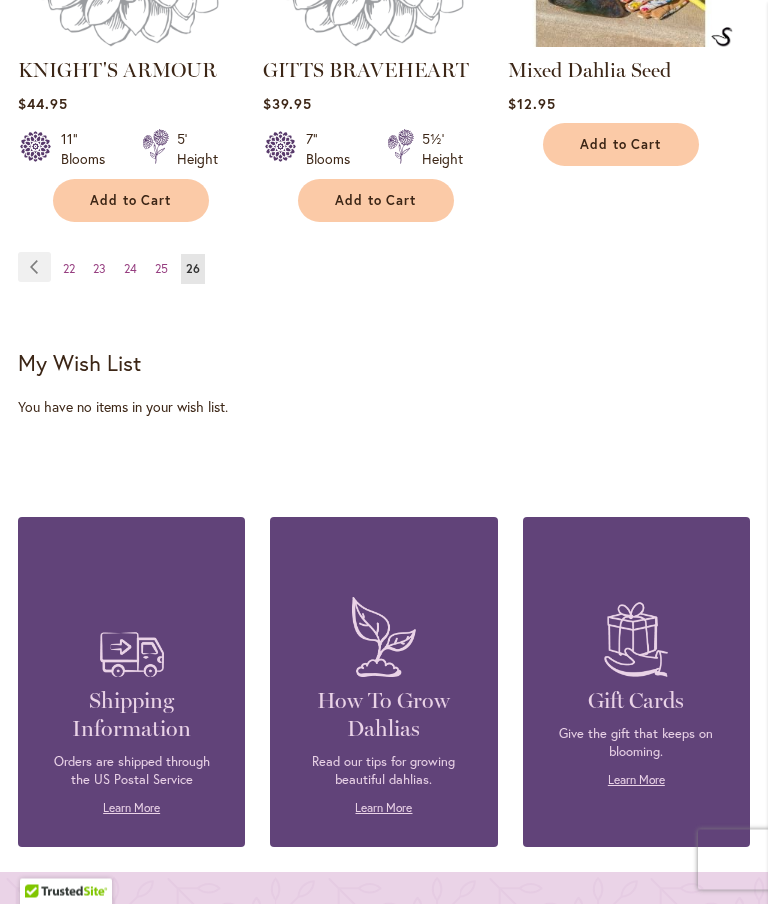 scroll, scrollTop: 2260, scrollLeft: 0, axis: vertical 